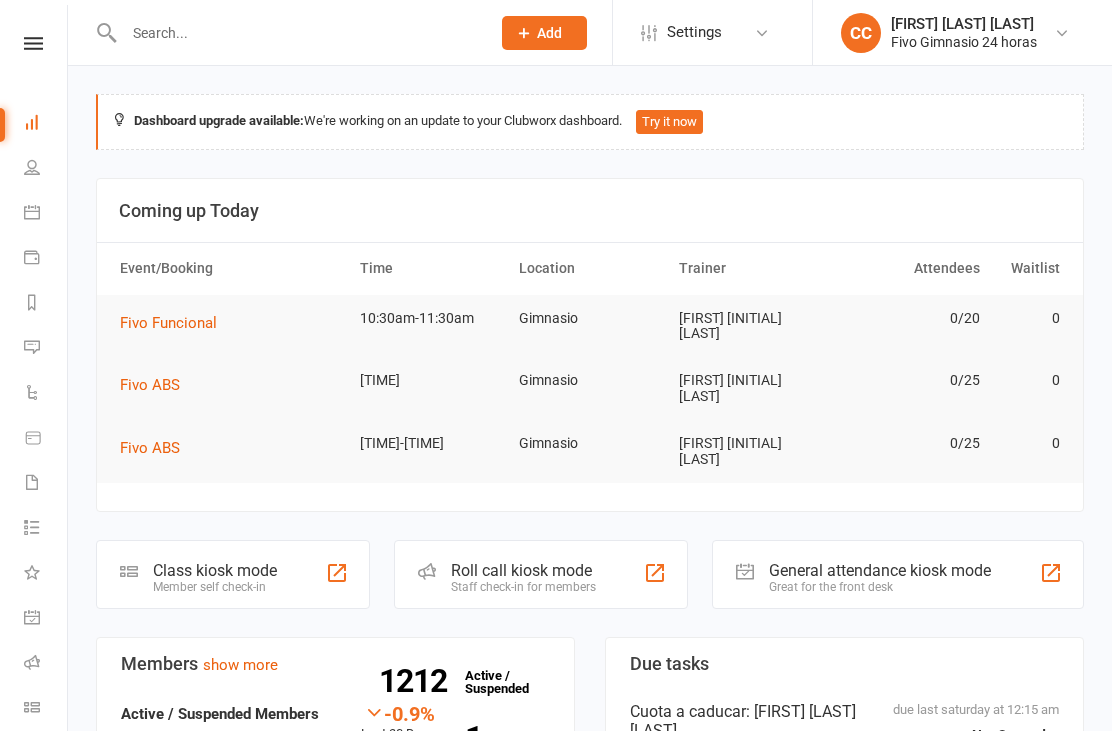 scroll, scrollTop: 488, scrollLeft: 0, axis: vertical 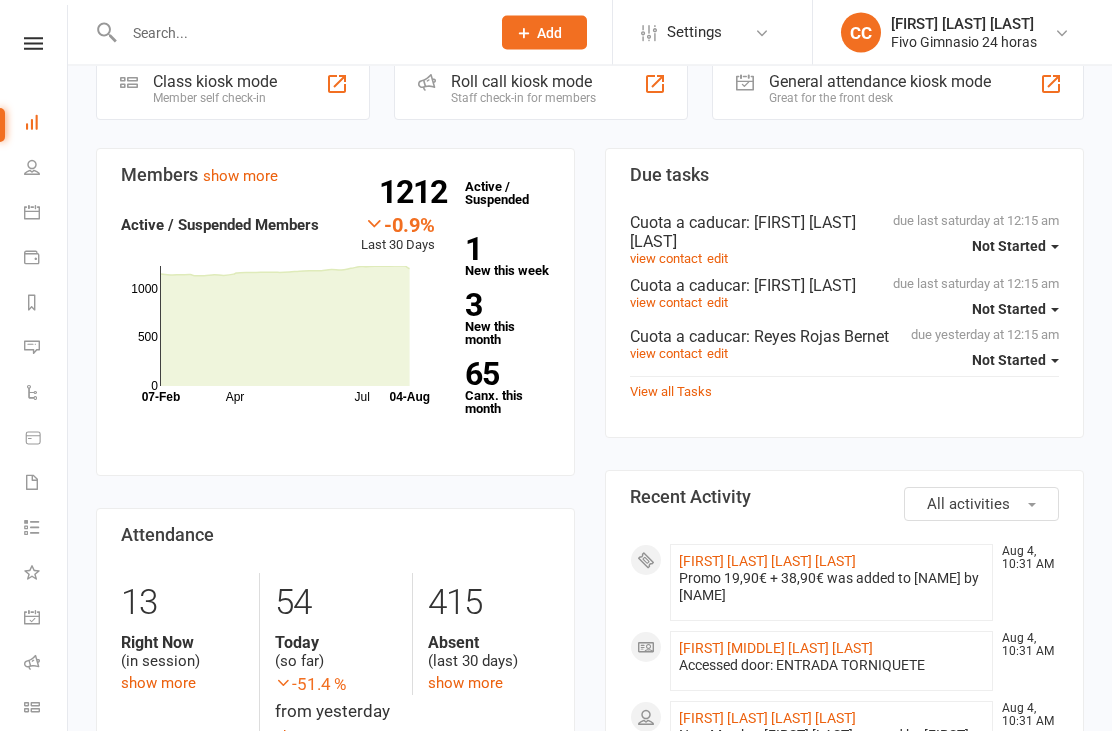 click on "[FIRST] [LAST] [LAST] [LAST]" 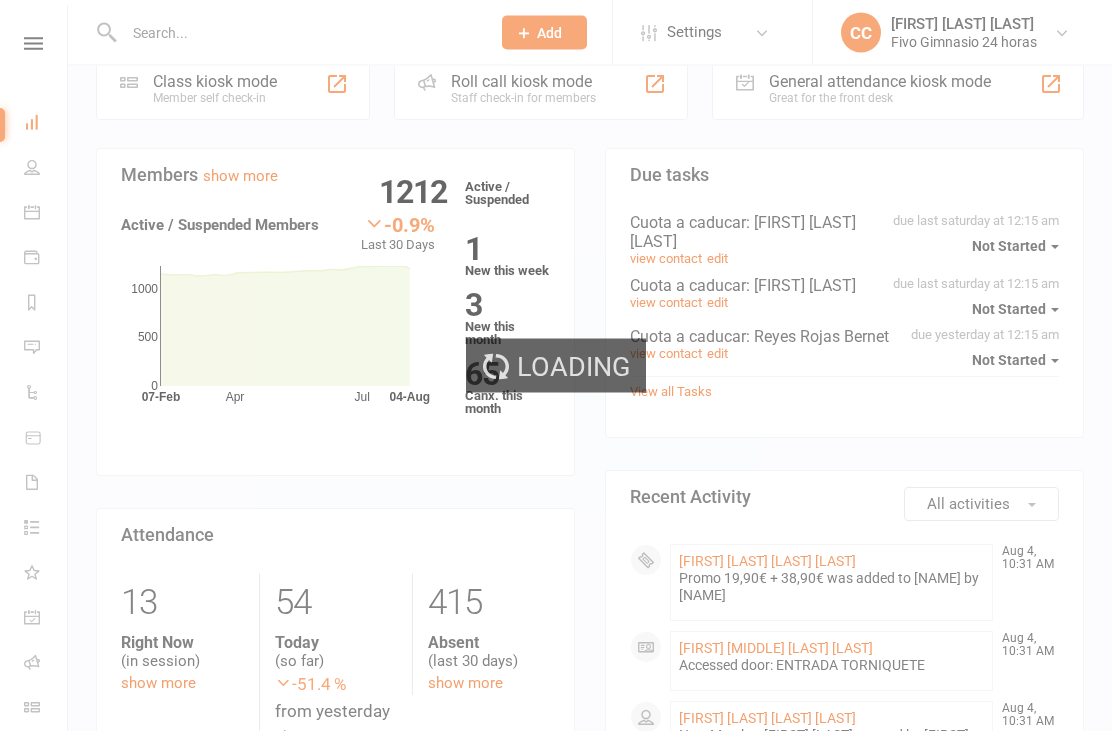 scroll, scrollTop: 488, scrollLeft: 0, axis: vertical 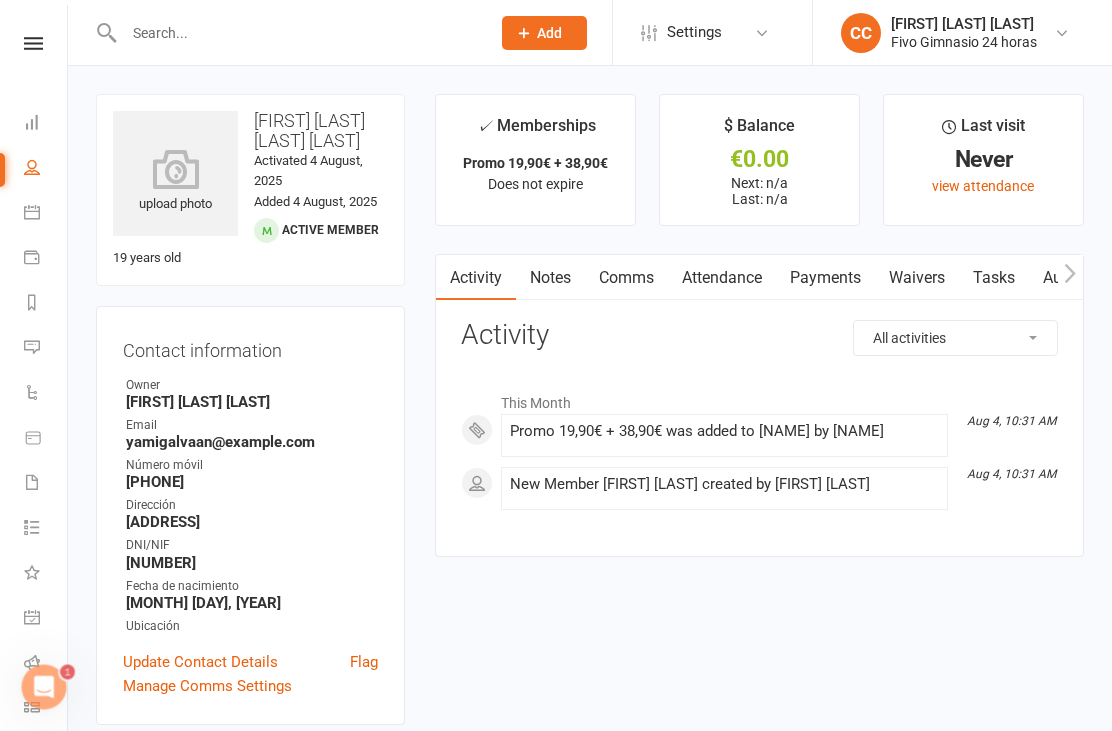 click at bounding box center [175, 169] 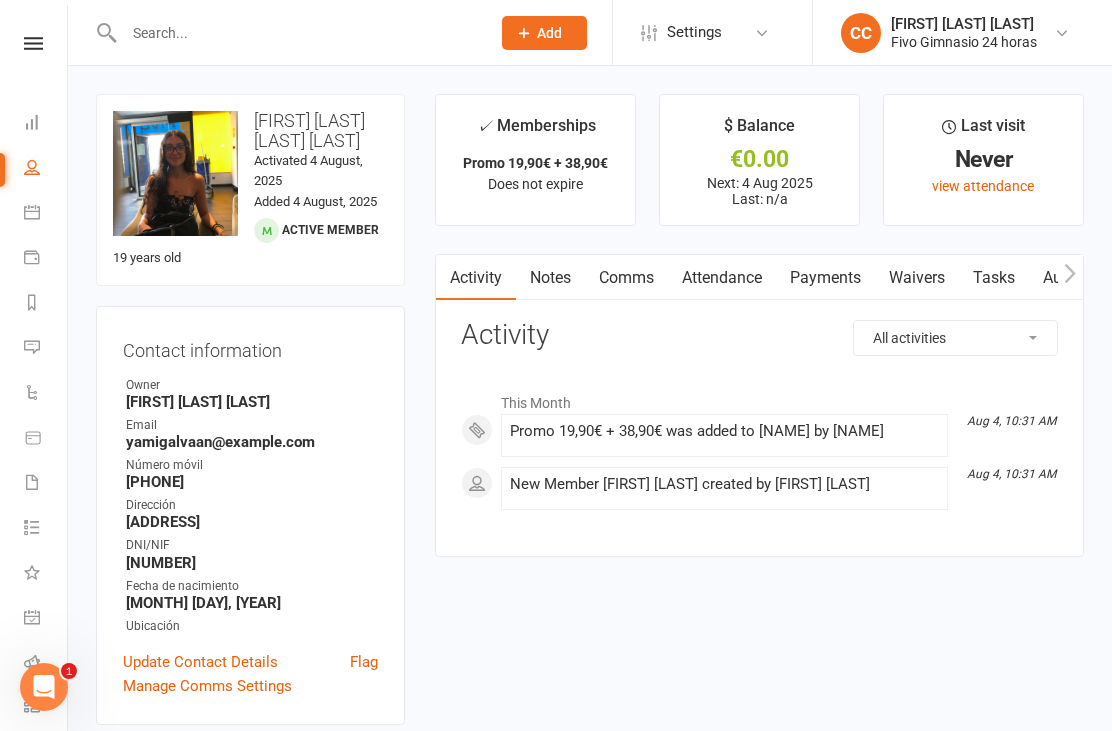 click on "Waivers" at bounding box center (917, 278) 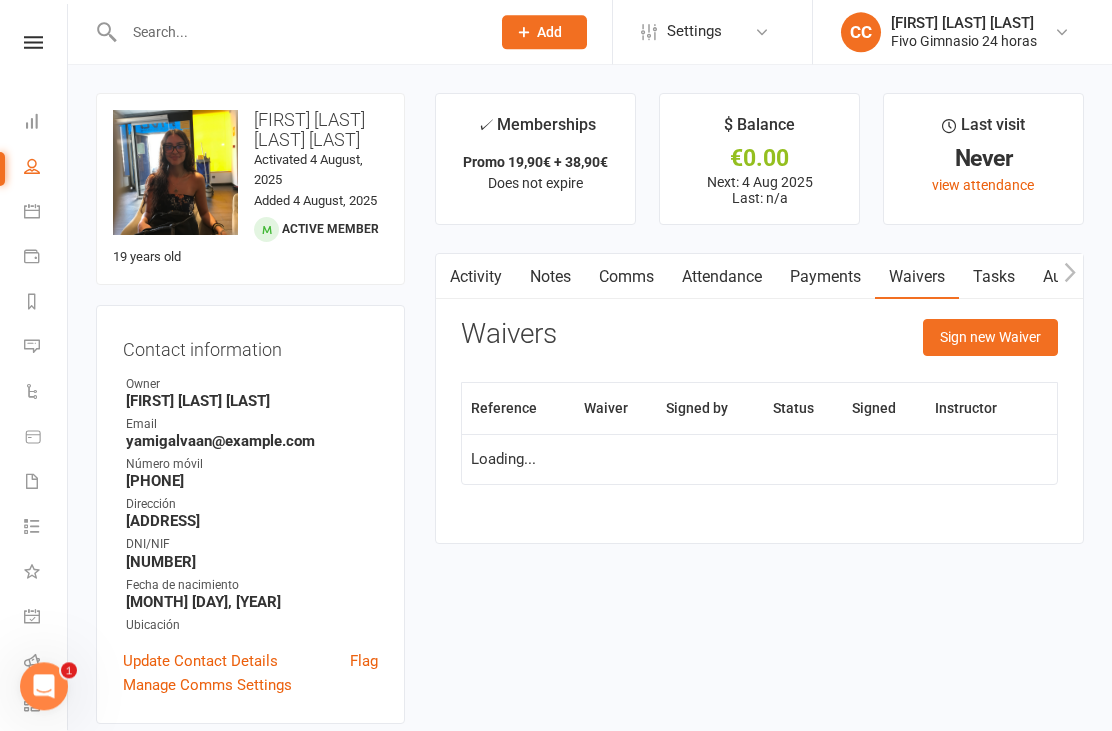 scroll, scrollTop: 64, scrollLeft: 0, axis: vertical 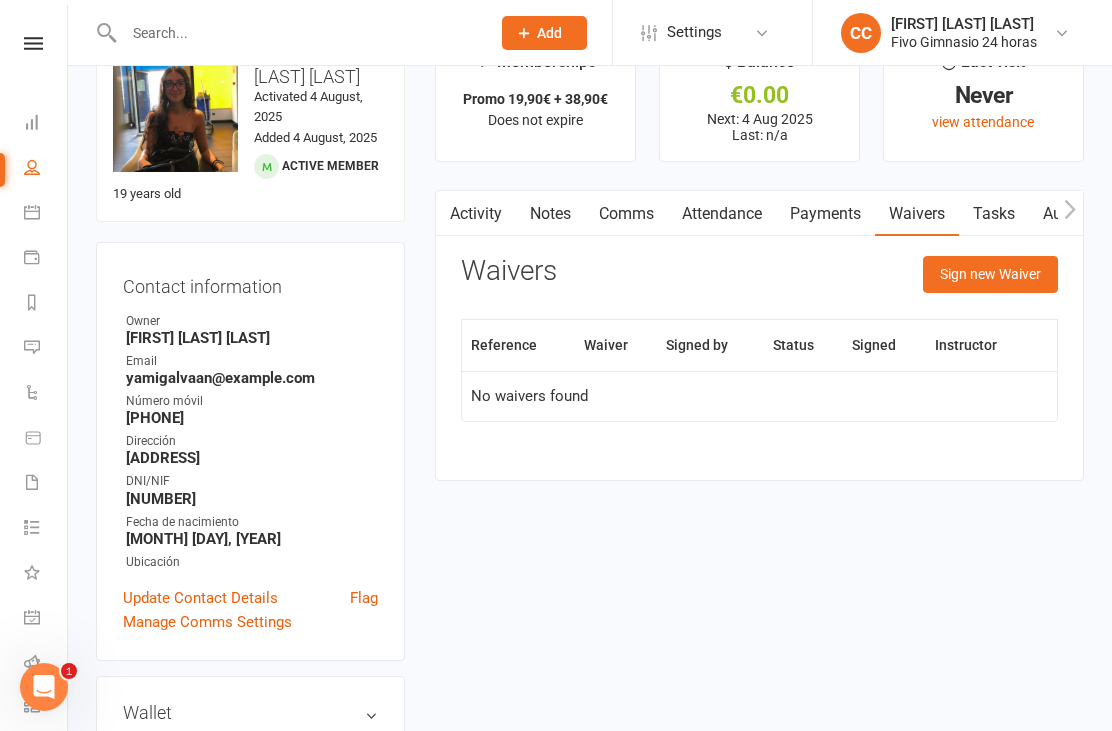 click on "Sign new Waiver" at bounding box center [990, 274] 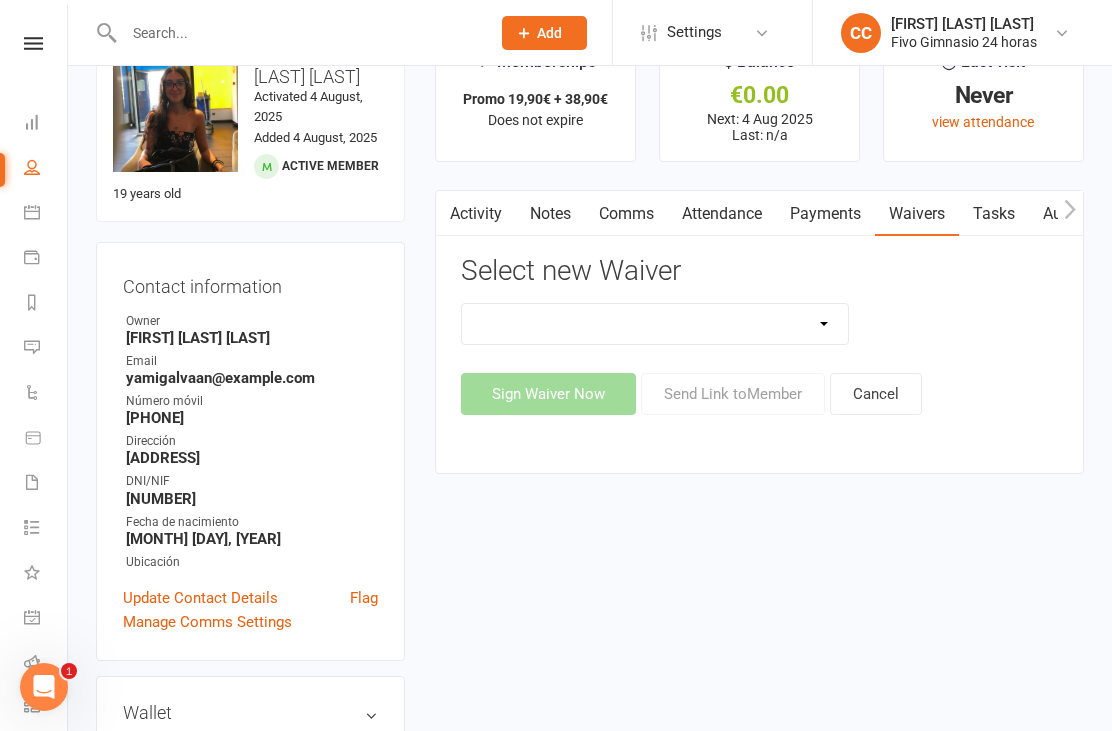 click on "Select new Waiver Actualización De Datos De Pago Alta Online Certificación Finalización Contrato Certificación Finalización Contrato Y Devolución Entrenamiento Personal Influencer Contrato De Colaboración Lgpd Candidatos Monitor Lgpd Prospectos Nuevo Miembro (Adulto) Nuevo Miembro (Adulto Sin Wallet) Nuevo Miembro (Menor) Nuevo Miembro (Menor) (No usar) Nuevo Miembro (Menor sin Wallet) Reembolso De Membresia Reembolso De Membresia 44.90€ Sign Waiver Now Send Link to  Member Cancel" at bounding box center [759, 335] 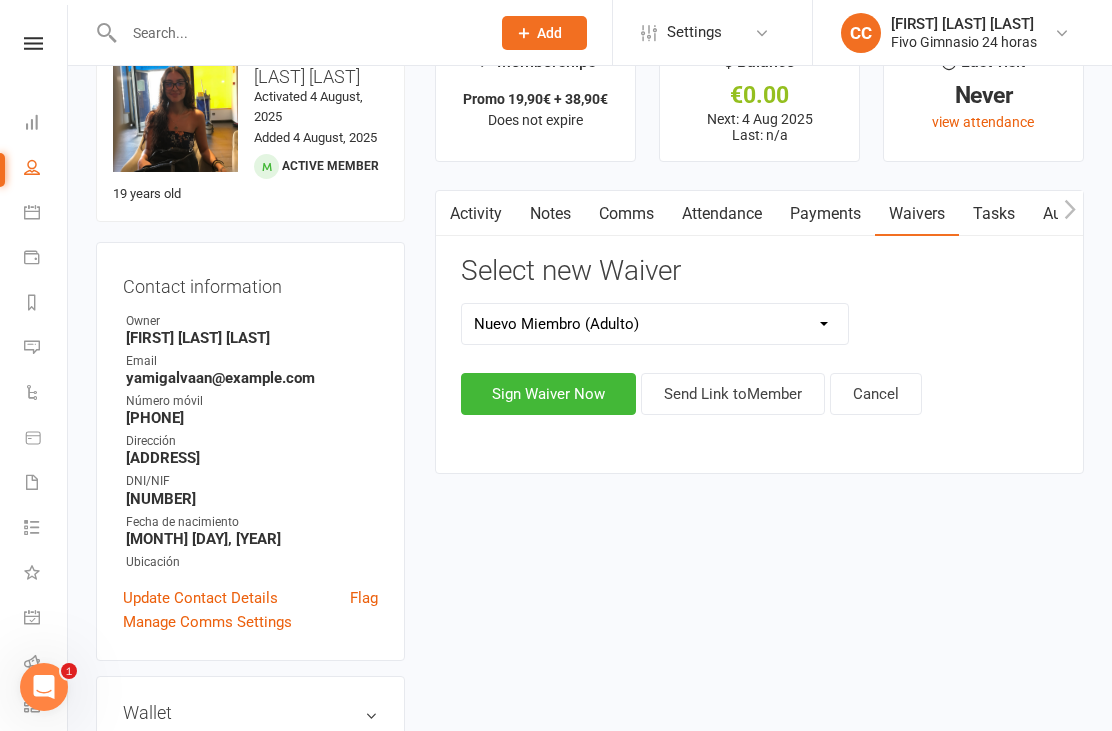 click on "Sign Waiver Now" at bounding box center (548, 394) 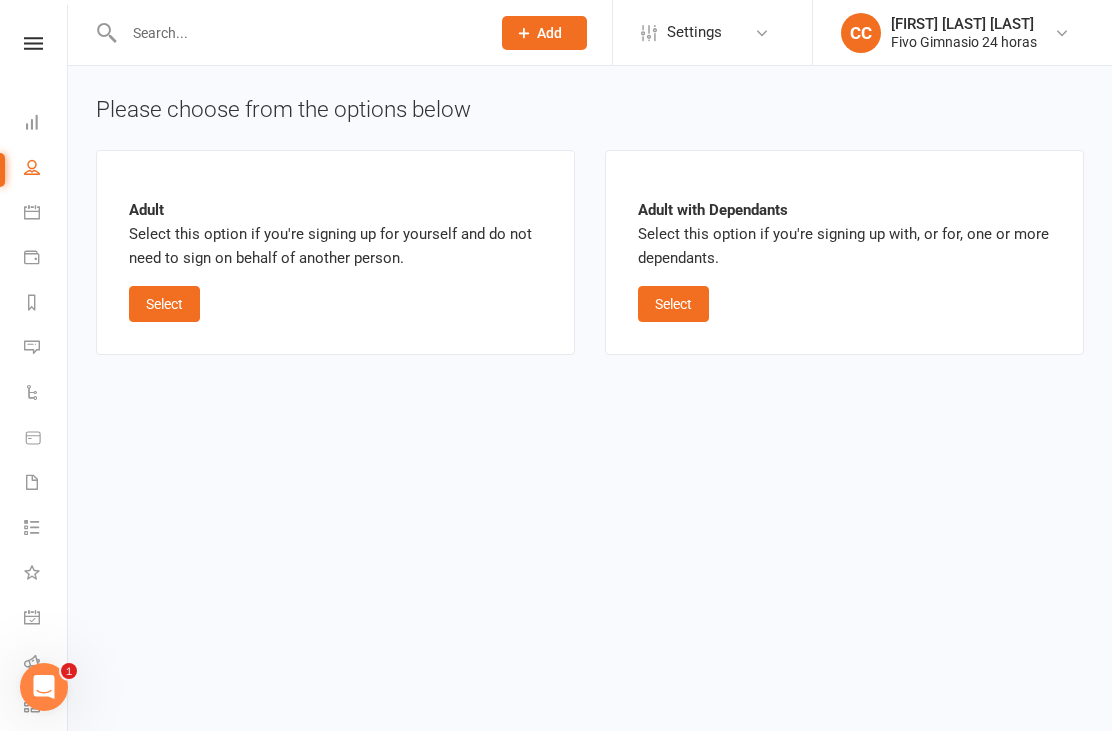 scroll, scrollTop: 0, scrollLeft: 0, axis: both 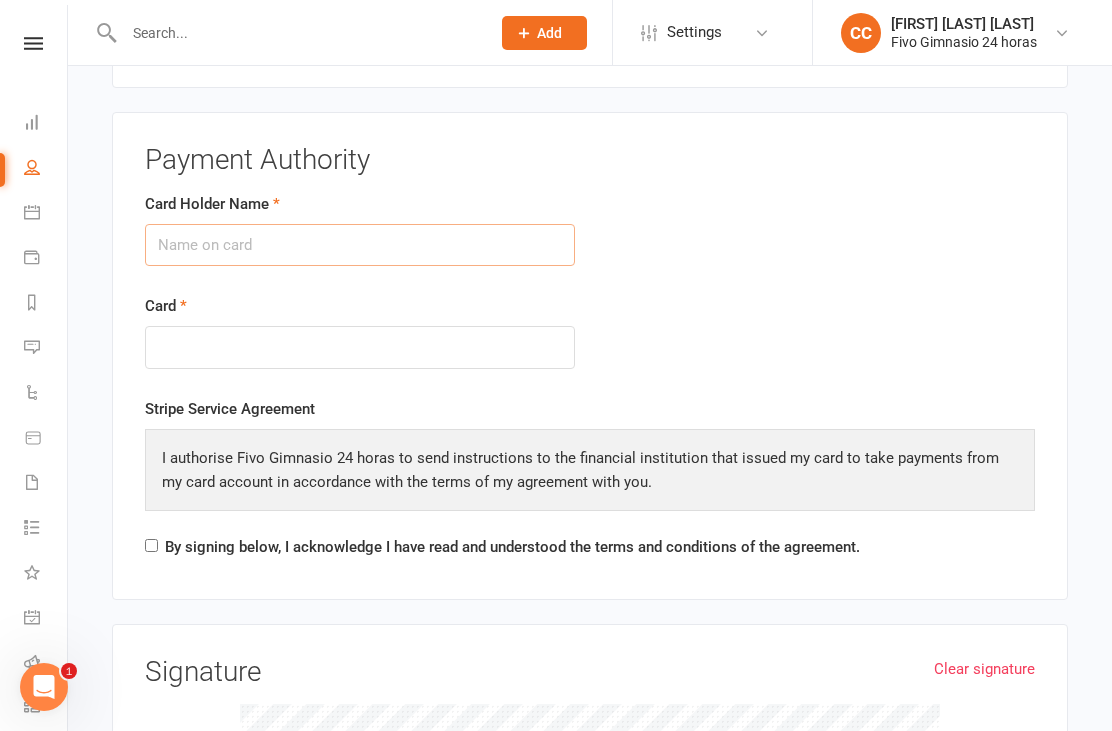 click on "Card Holder Name" at bounding box center [360, 245] 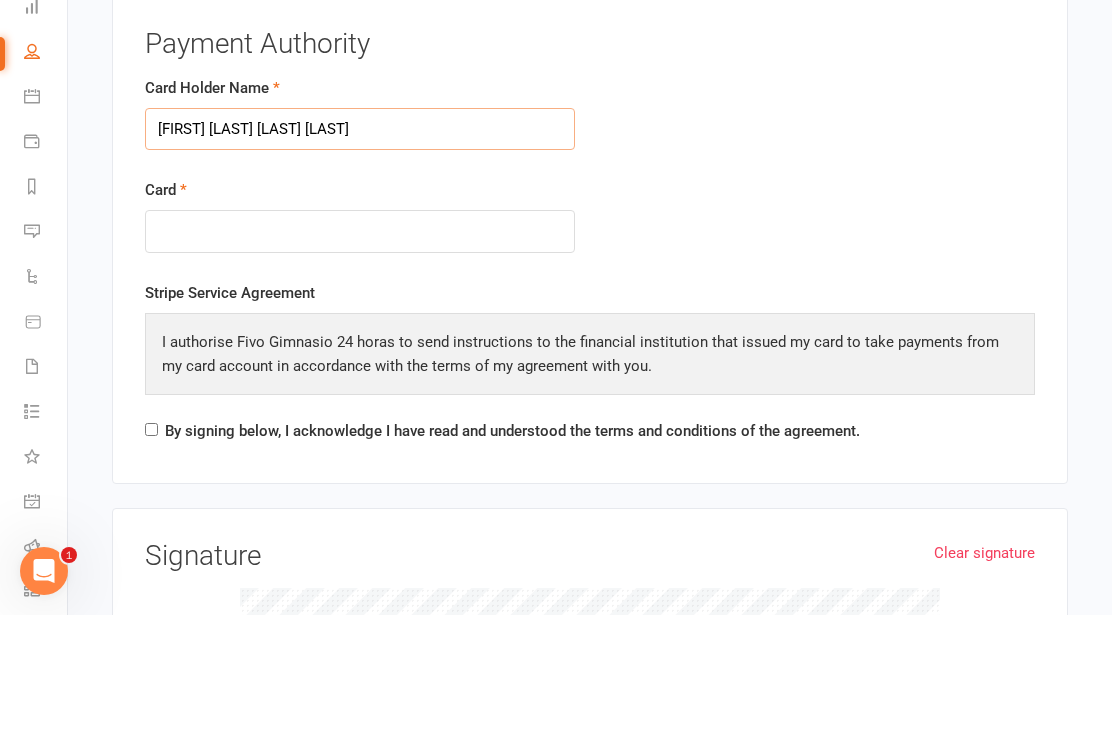type on "Yamiley del Pino Galvan Ruiz" 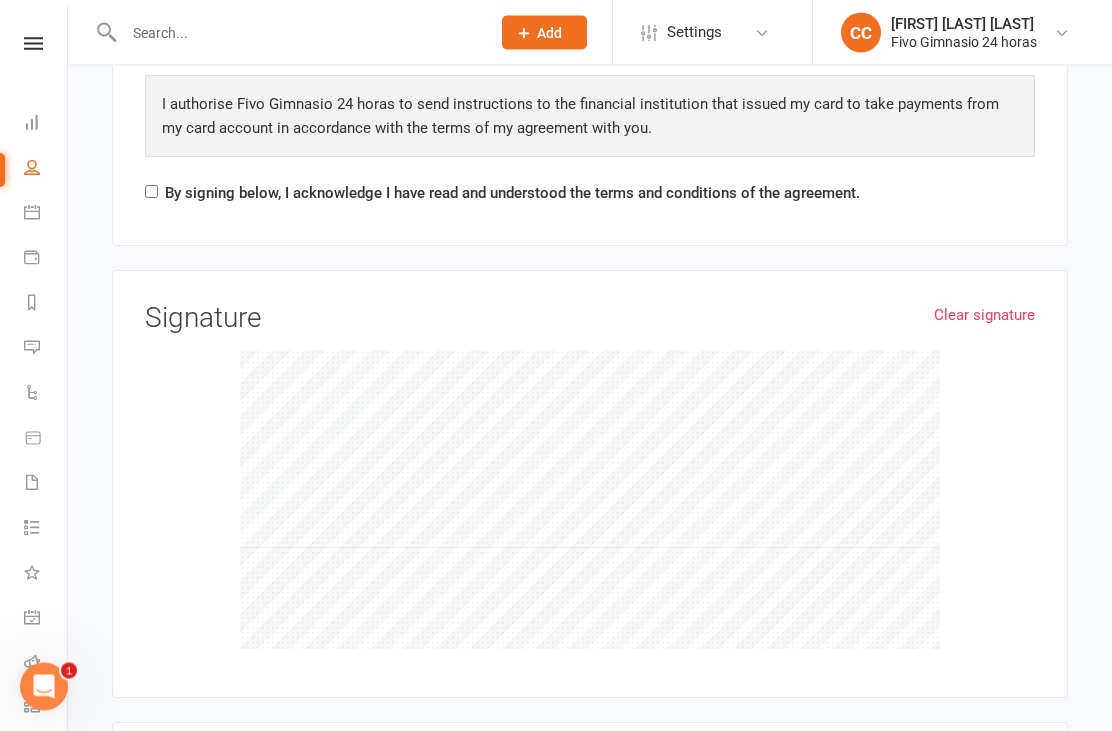 scroll, scrollTop: 2609, scrollLeft: 0, axis: vertical 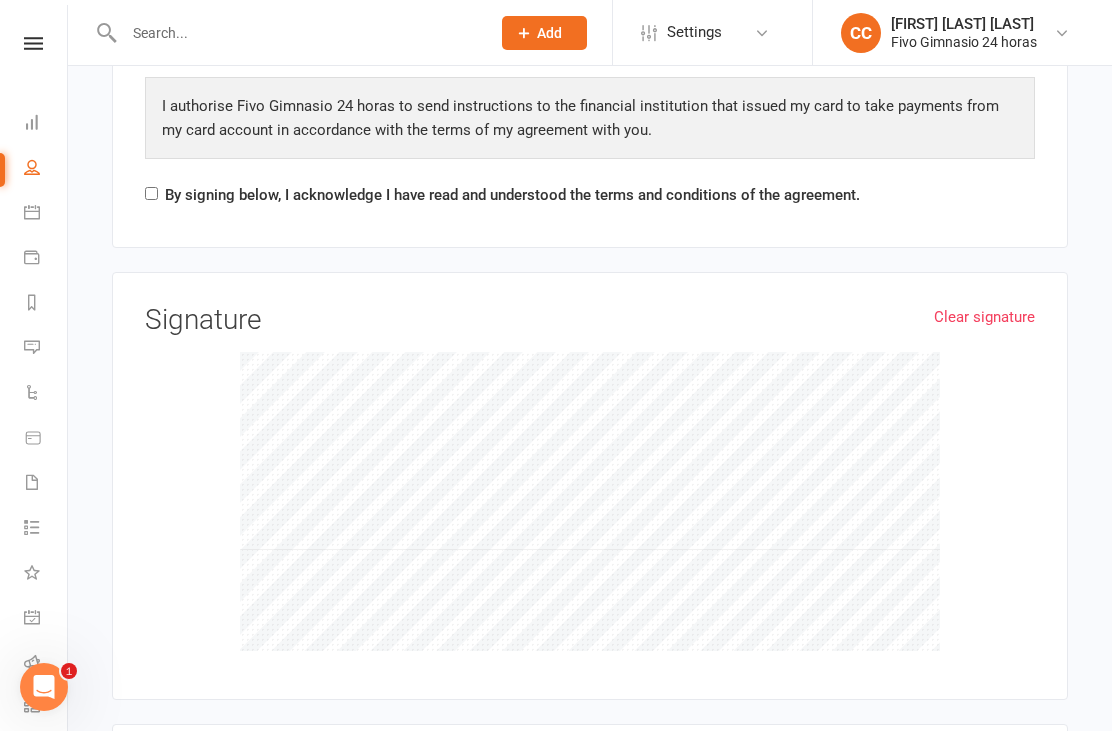click on "Payment Authority Card Holder Name Yamiley del Pino Galvan Ruiz Card Stripe Service Agreement I authorise Fivo Gimnasio 24 horas to send instructions to the financial institution that issued my card to take payments from my card account in accordance with the terms of my agreement with you.
By signing below, I acknowledge I have read and understood the terms and conditions of the agreement." at bounding box center [590, 4] 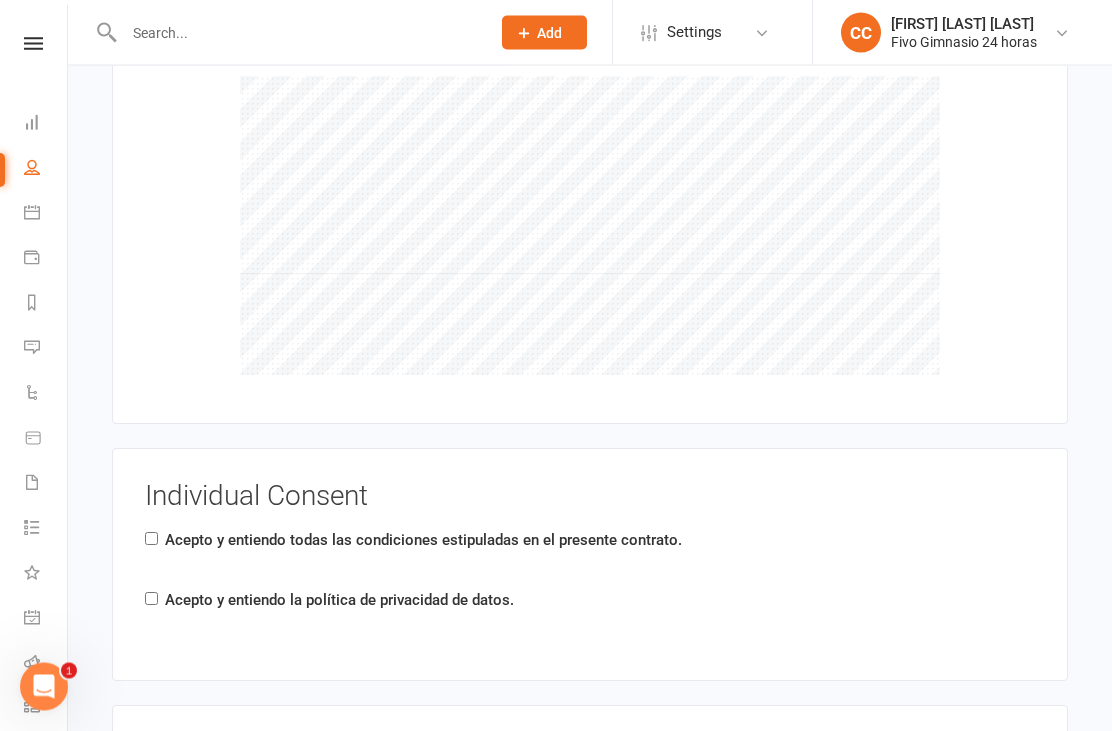 scroll, scrollTop: 2885, scrollLeft: 0, axis: vertical 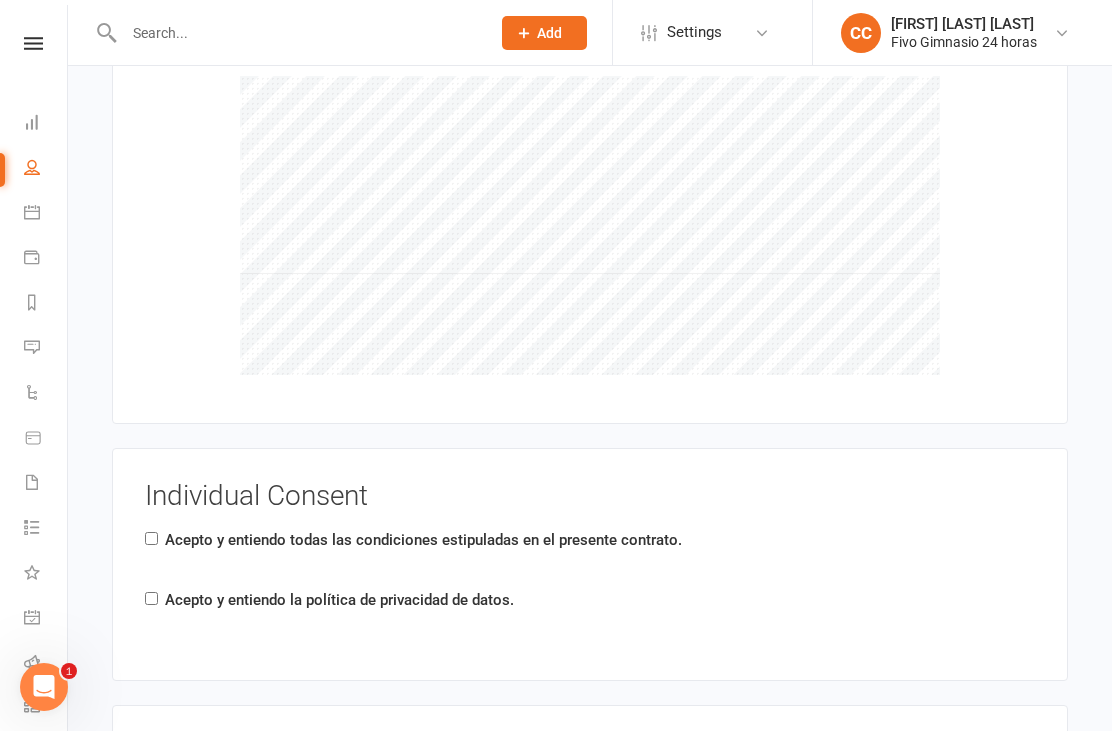 click on "Acepto y entiendo la política de privacidad de datos." at bounding box center (151, 598) 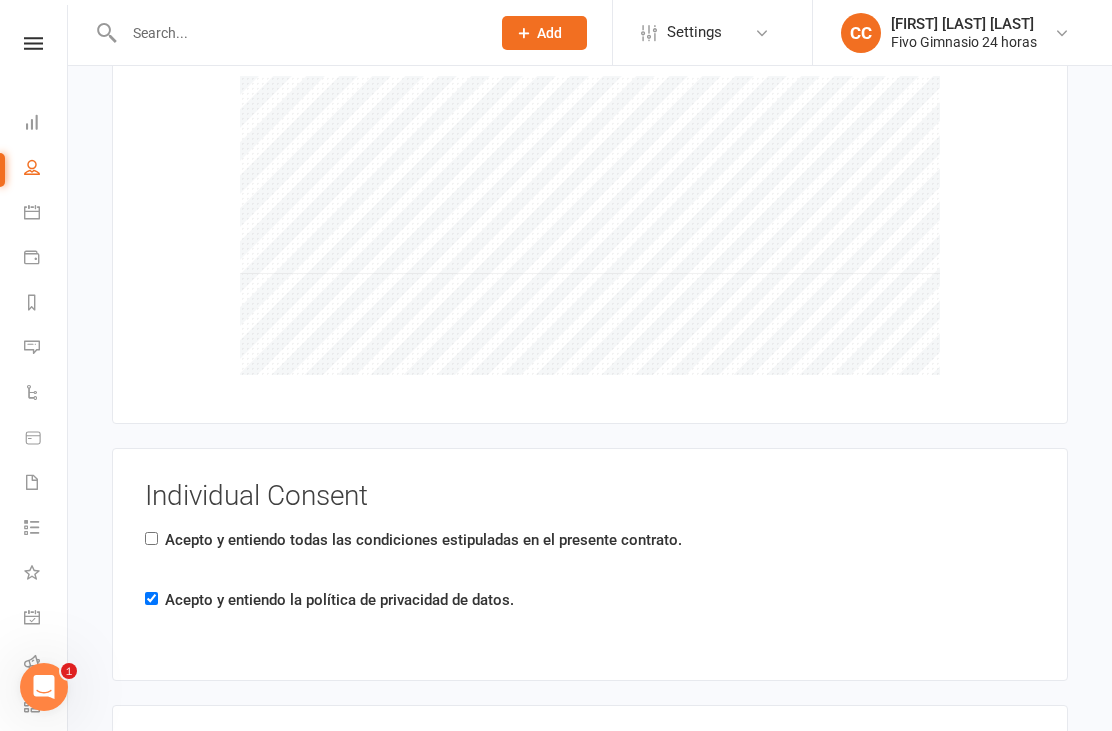 click on "Acepto y entiendo todas las condiciones estipuladas en el presente contrato." at bounding box center (423, 540) 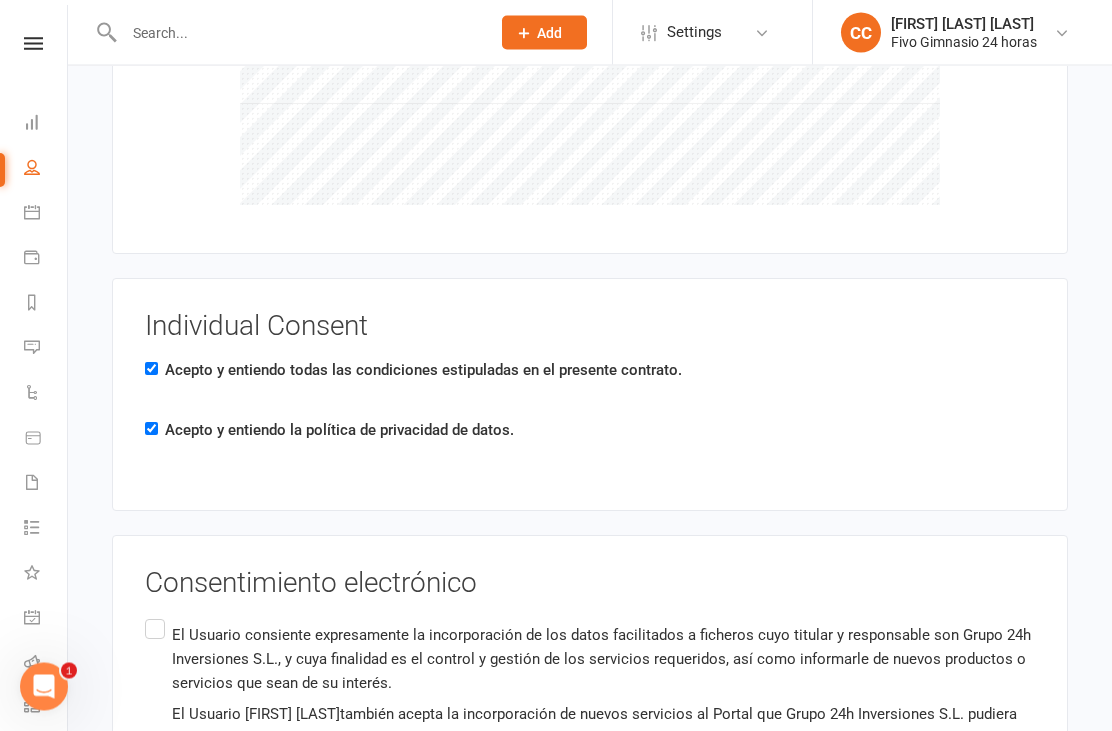 click on "El Usuario consiente expresamente la incorporación de los datos facilitados a ficheros cuyo titular y responsable son Grupo 24h Inversiones S.L., y cuya finalidad es el control y gestión de los servicios requeridos, así como informarle de nuevos productos o servicios que sean de su interés.  El Usuario Yamiley del Pino Galvan Ruiz   también acepta la incorporación de nuevos servicios al Portal que Grupo 24h Inversiones S.L. pudiera implantar en cada momento, así como a la modificación de las características, precios y otras condiciones de los servicios ya existentes. El Usuario podrá en todo momento darse de baja como Usuario del Portal, sin que dicha decisión pueda tener carácter retroactivo, comunicándolo a hola@fivogym.es o, en su caso, mediante los  automatismos  puestos a su disposición en el Portal." at bounding box center [590, 791] 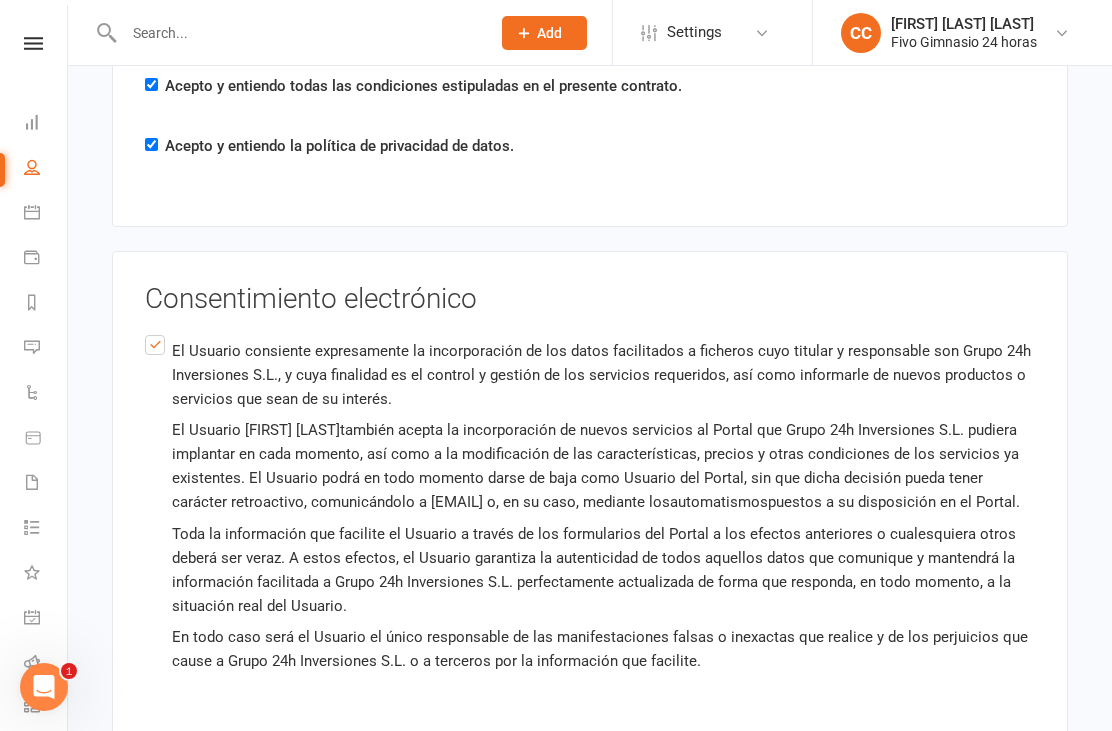 scroll, scrollTop: 3421, scrollLeft: 0, axis: vertical 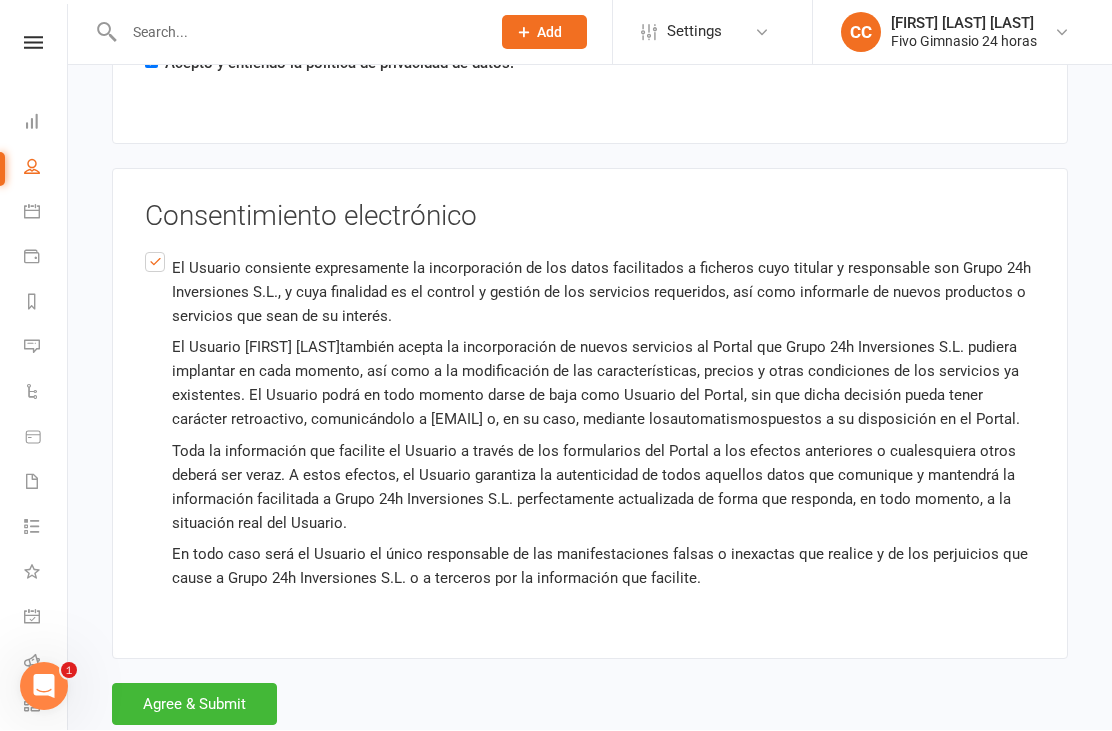 click on "Agree & Submit" at bounding box center [194, 705] 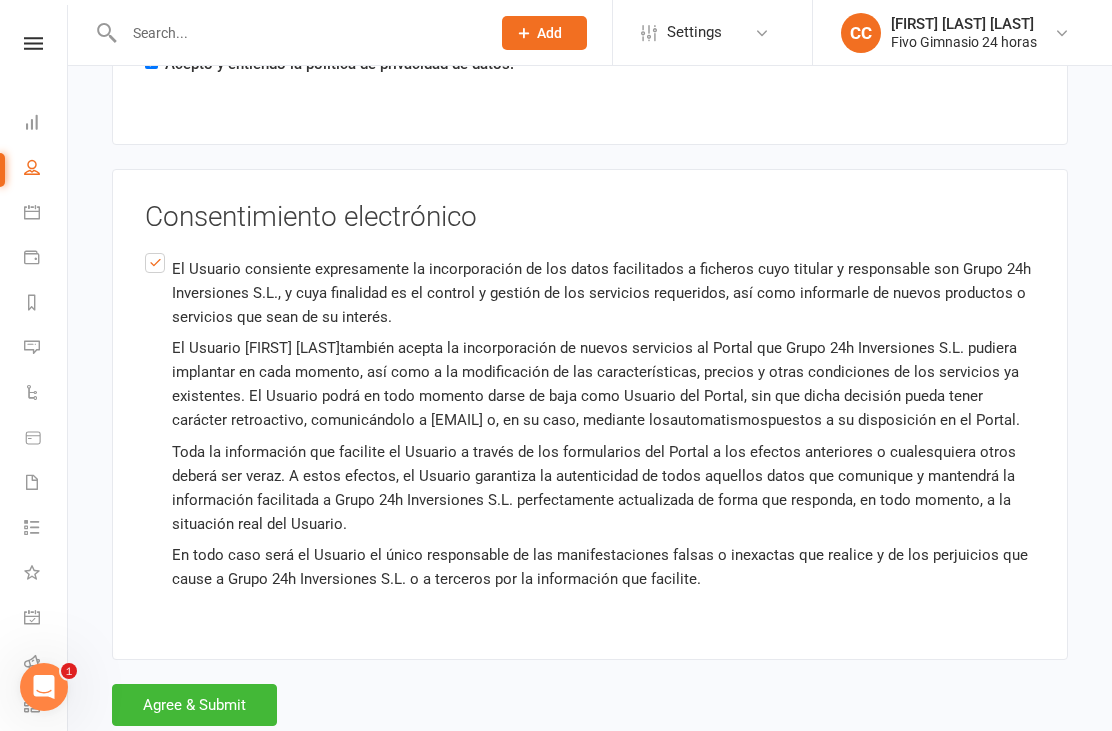 click on "Loading" at bounding box center (0, 0) 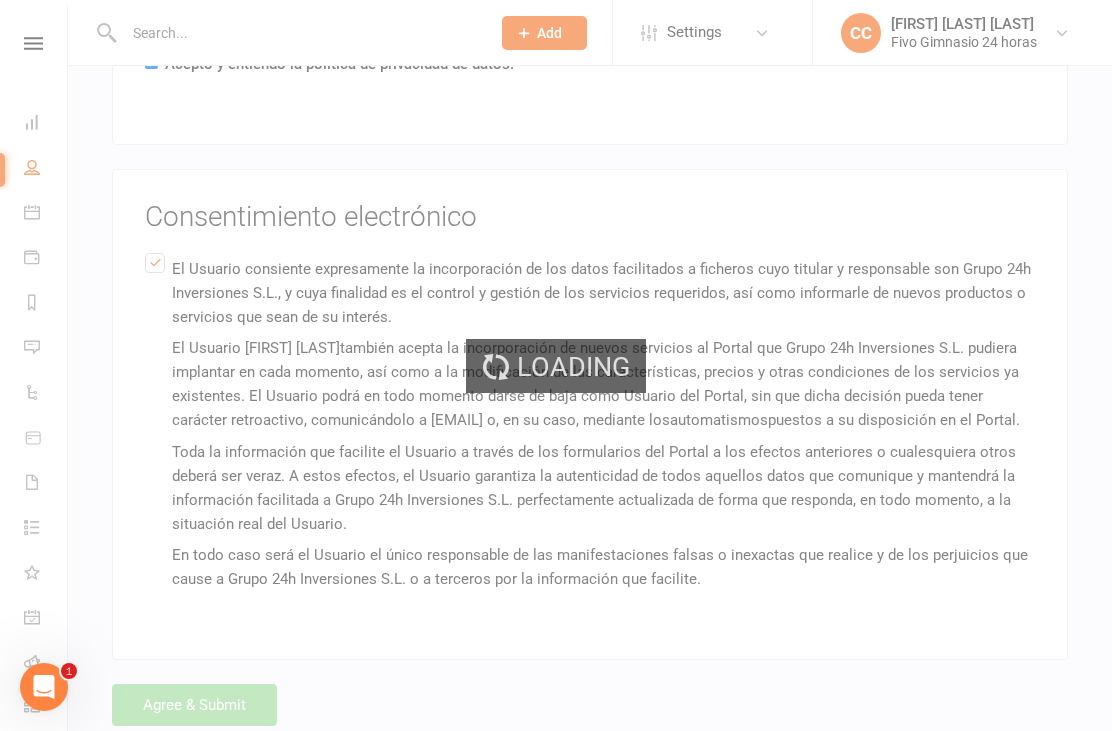 scroll, scrollTop: 0, scrollLeft: 0, axis: both 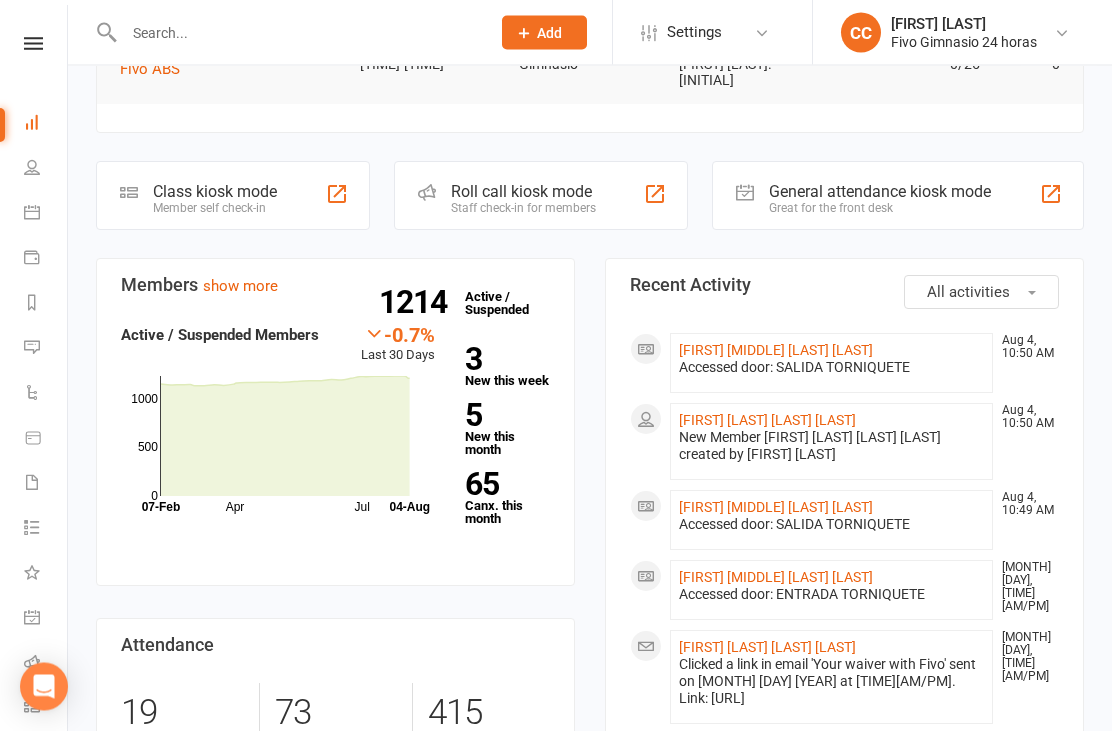 click at bounding box center (297, 33) 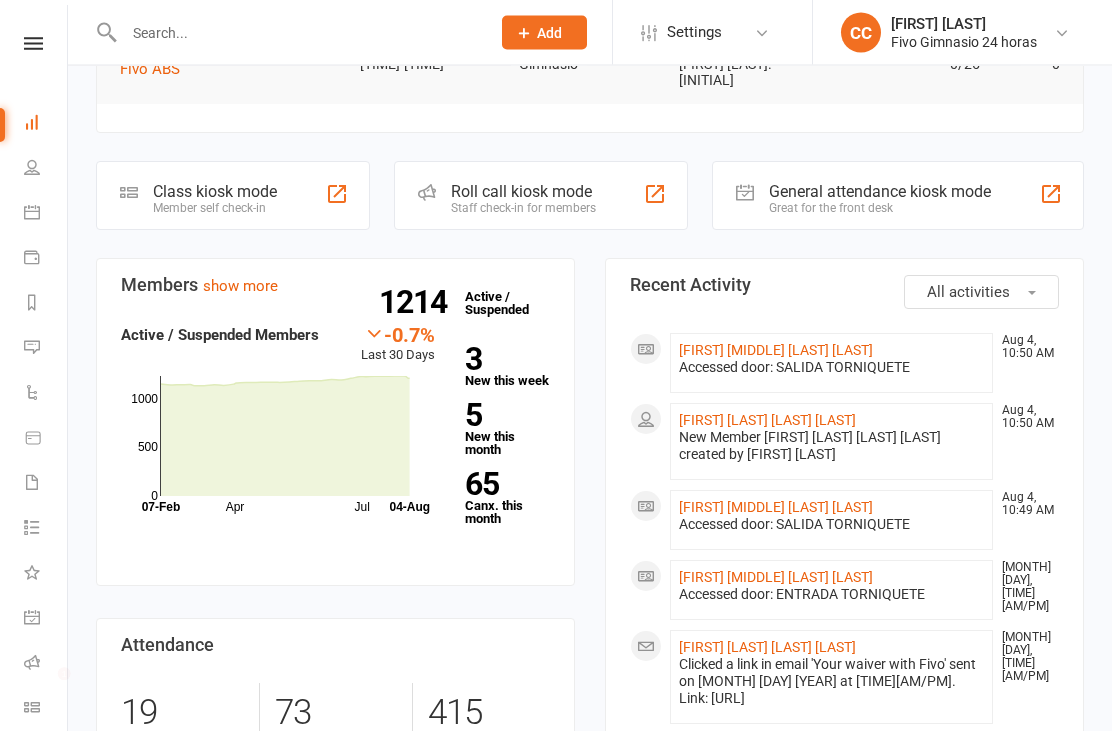 scroll, scrollTop: 379, scrollLeft: 0, axis: vertical 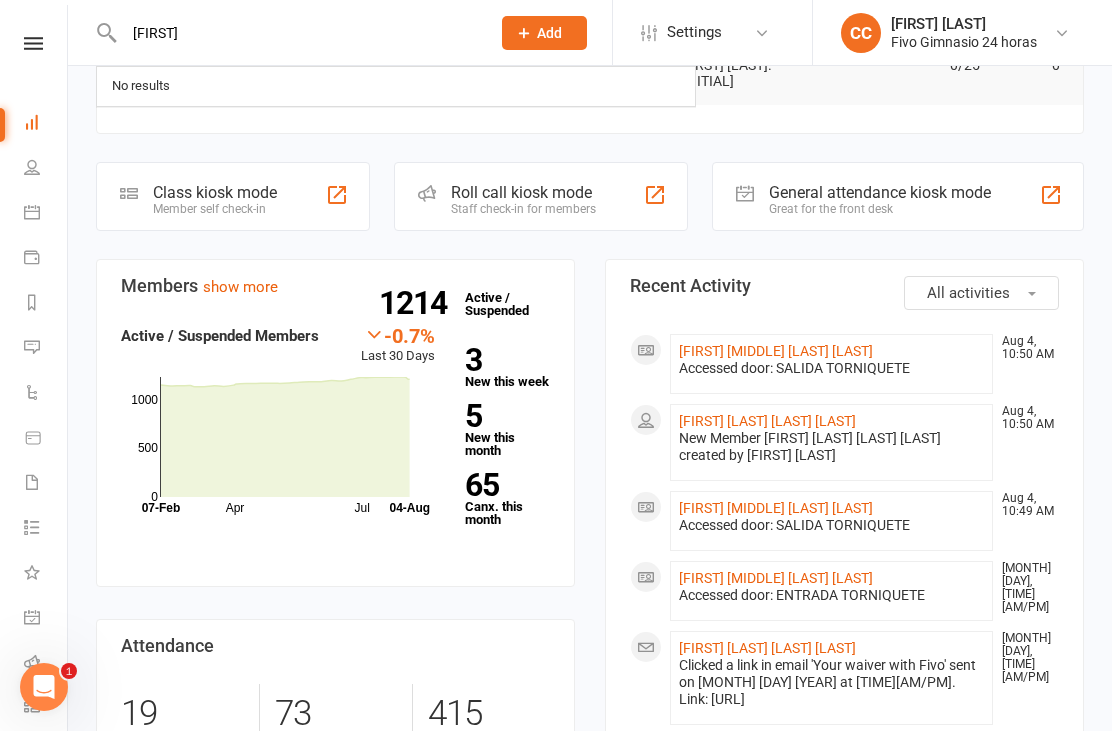 type on "Alicia" 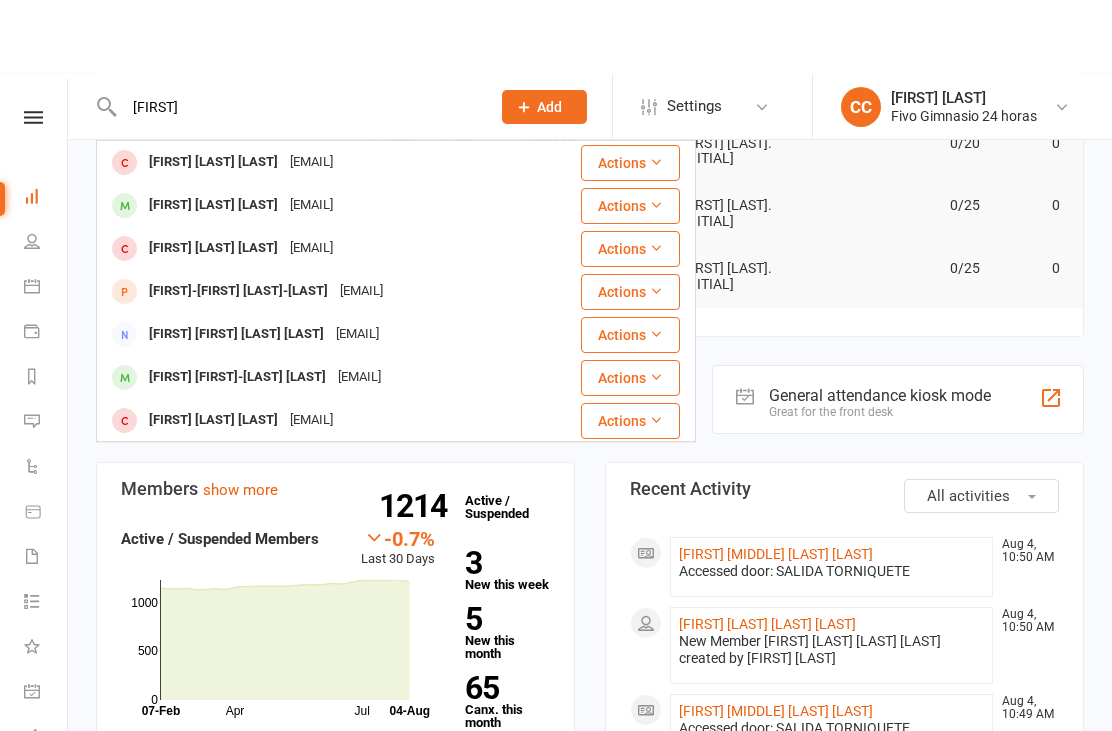 scroll, scrollTop: 0, scrollLeft: 0, axis: both 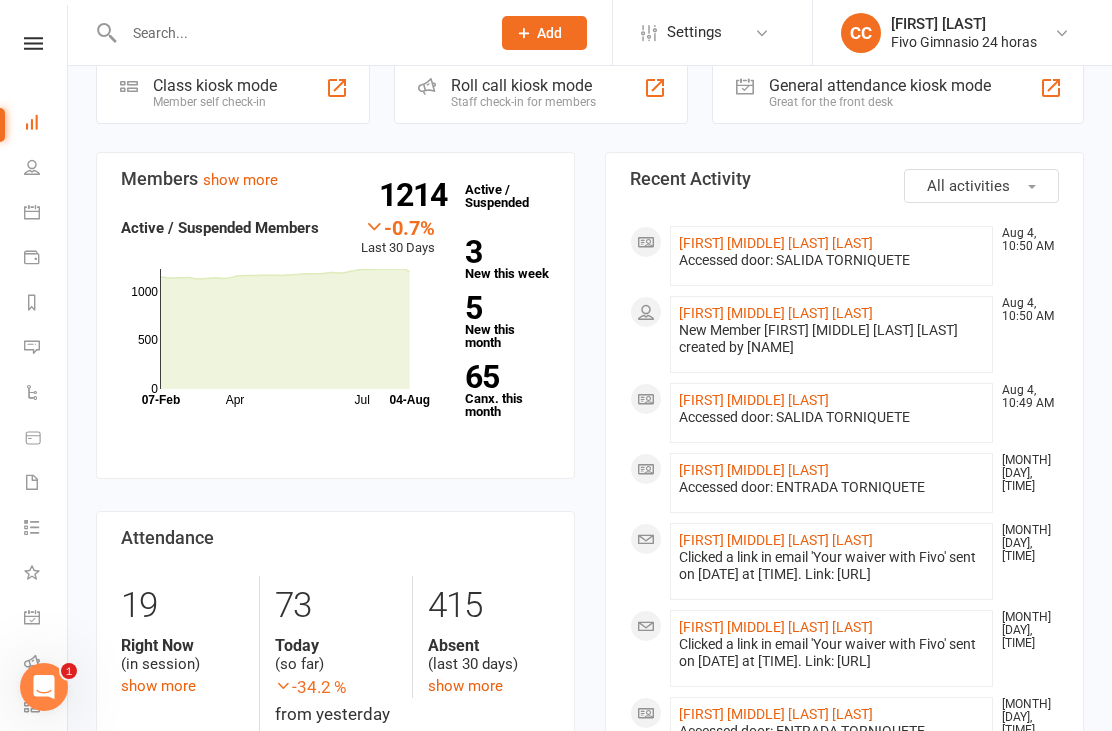 click on "New Member [FULL_NAME] created by [FULL_NAME]" 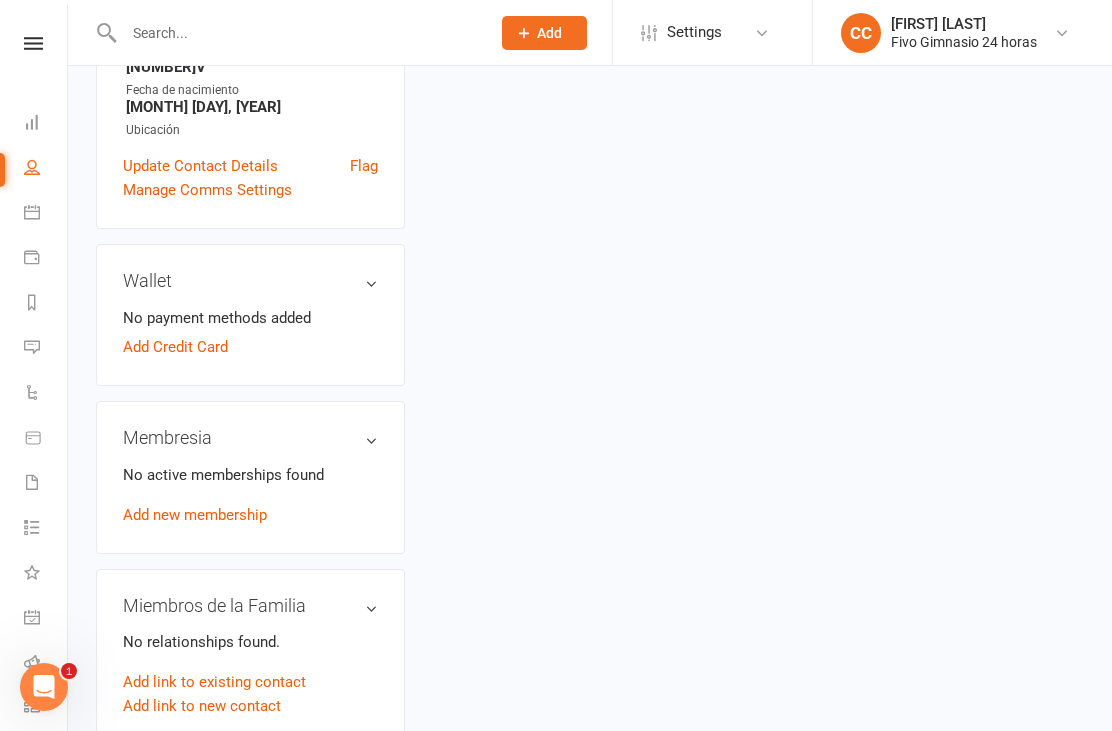 scroll, scrollTop: 0, scrollLeft: 0, axis: both 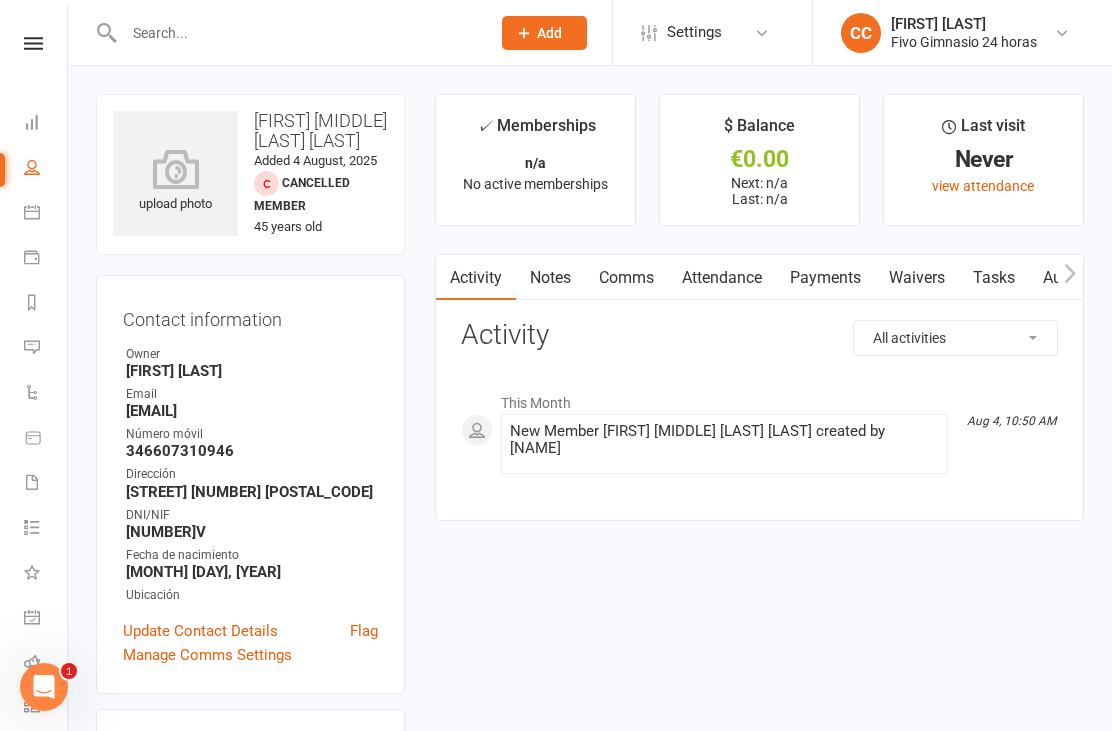 click at bounding box center (175, 169) 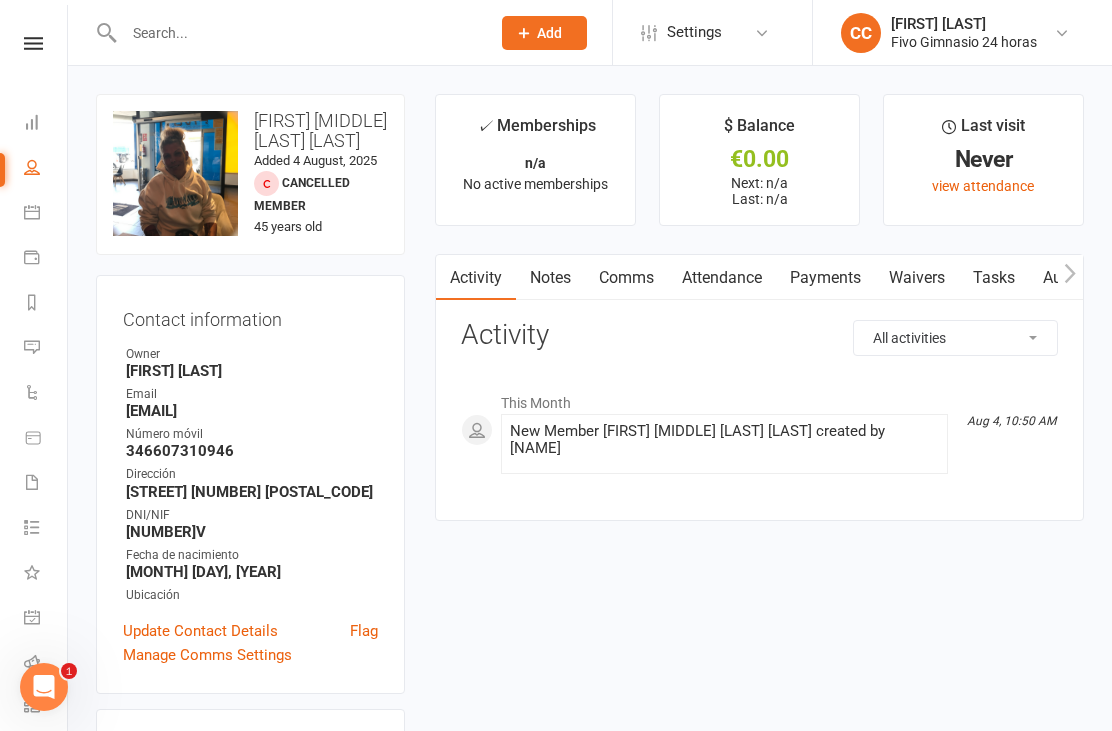 click on "Waivers" at bounding box center (917, 278) 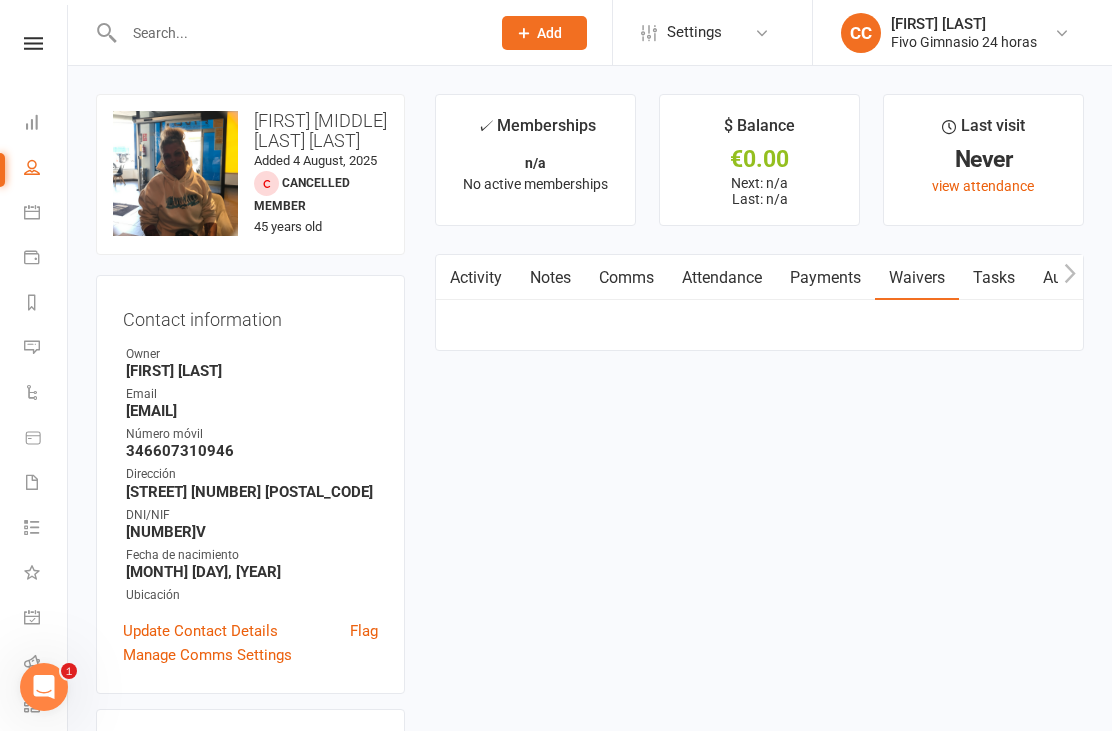 scroll, scrollTop: 64, scrollLeft: 0, axis: vertical 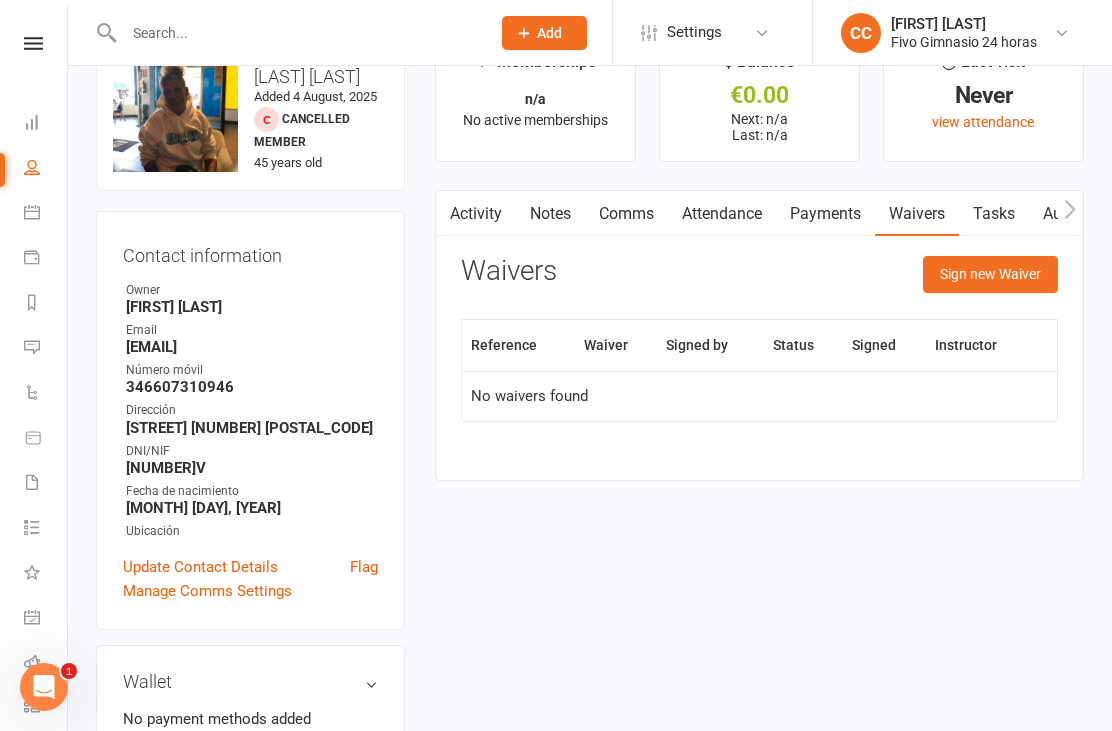 click on "Sign new Waiver" at bounding box center [990, 274] 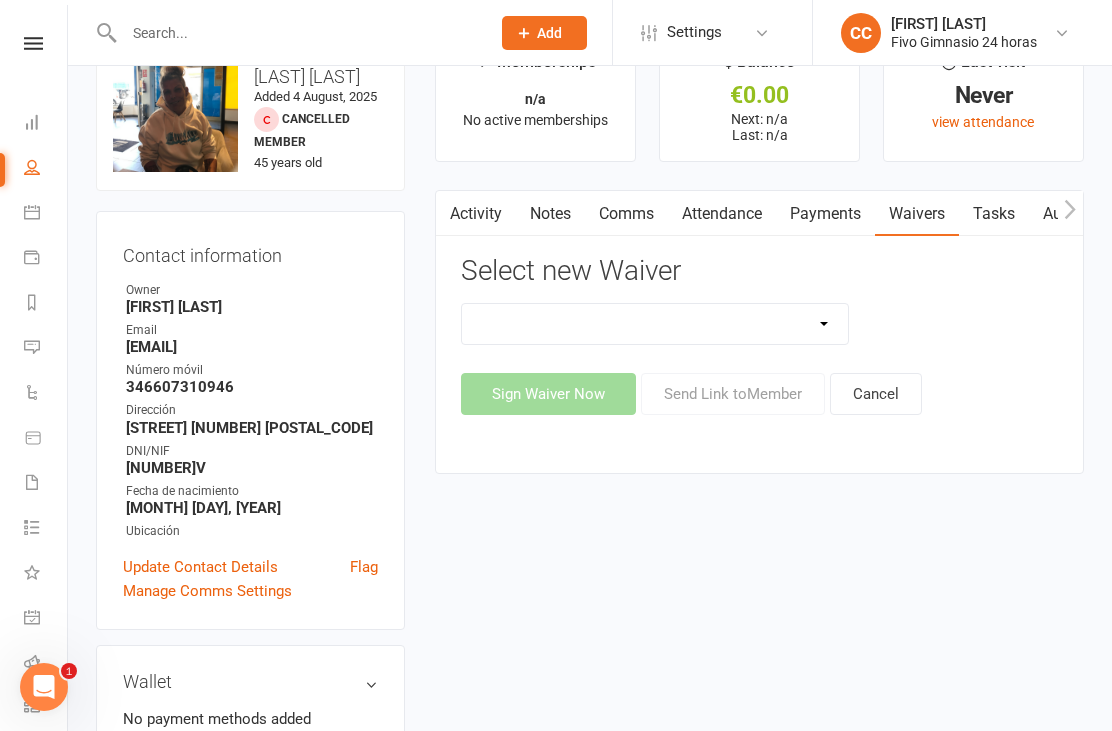click on "Actualización De Datos De Pago Alta Online Certificación Finalización Contrato Certificación Finalización Contrato Y Devolución Entrenamiento Personal Influencer Contrato De Colaboración Lgpd Candidatos Monitor Lgpd Prospectos Nuevo Miembro (Adulto) Nuevo Miembro (Adulto Sin Wallet) Nuevo Miembro (Menor) Nuevo Miembro (Menor) (No usar) Nuevo Miembro (Menor sin Wallet) Reembolso De Membresia Reembolso De Membresia 44.90€" at bounding box center (655, 324) 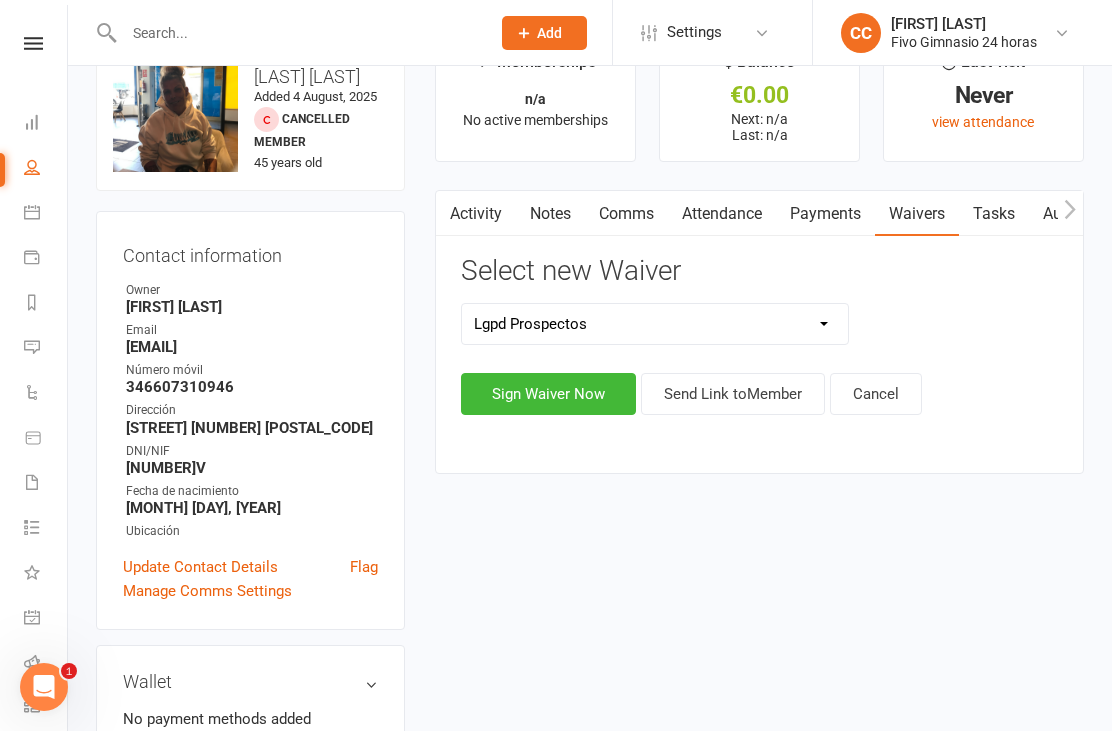 click on "Sign Waiver Now" at bounding box center (548, 394) 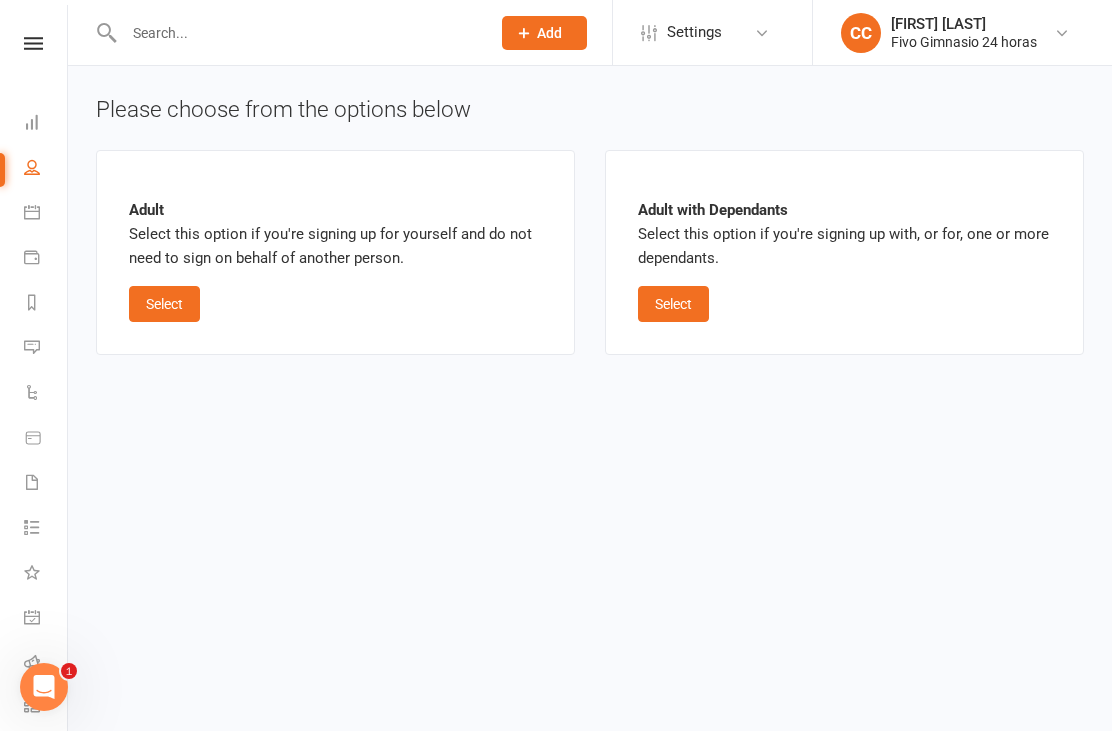 scroll, scrollTop: 0, scrollLeft: 0, axis: both 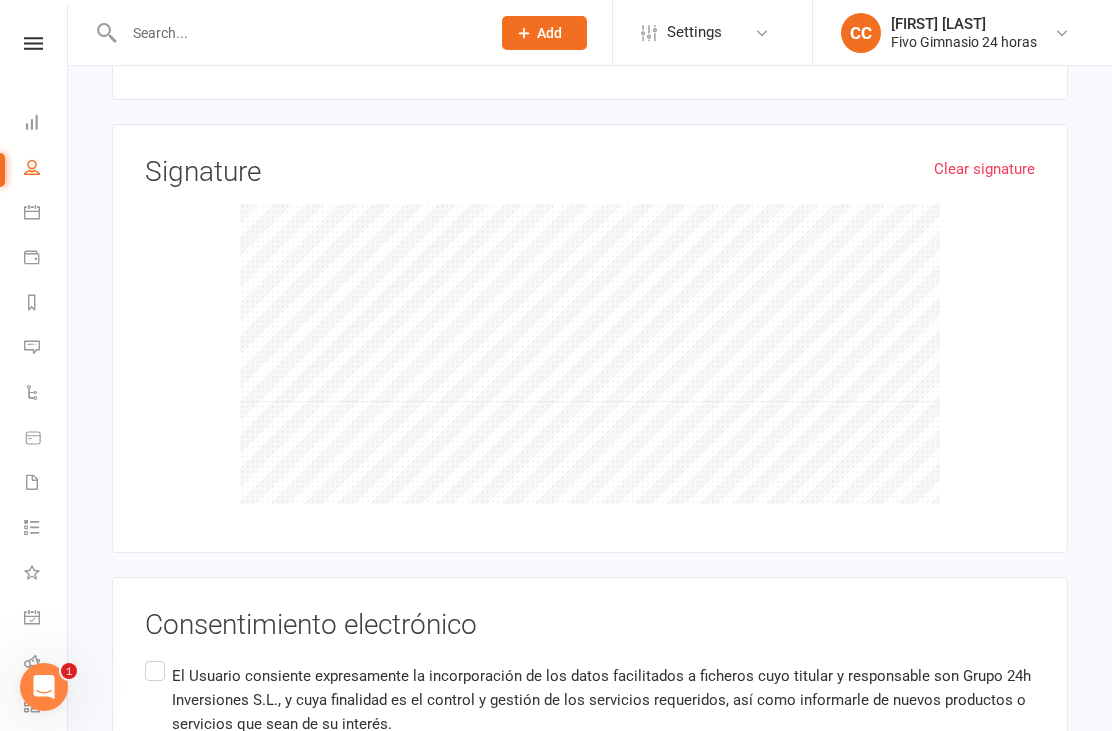 click on "El Usuario consiente expresamente la incorporación de los datos facilitados a ficheros cuyo titular y responsable son Grupo 24h Inversiones S.L., y cuya finalidad es el control y gestión de los servicios requeridos, así como informarle de nuevos productos o servicios que sean de su interés.  El Usuario Alicia del Carmen Santana Santana     también acepta la incorporación de nuevos servicios al Portal que Grupo 24h Inversiones S.L. pudiera implantar en cada momento, así como a la modificación de las características, precios y otras condiciones de los servicios ya existentes. El Usuario podrá en todo momento darse de baja como Usuario del Portal, sin que dicha decisión pueda tener carácter retroactivo, comunicándolo a hola@fivogym.es o, en su caso, mediante los automatismos puestos a su disposición en el Portal." at bounding box center [590, 891] 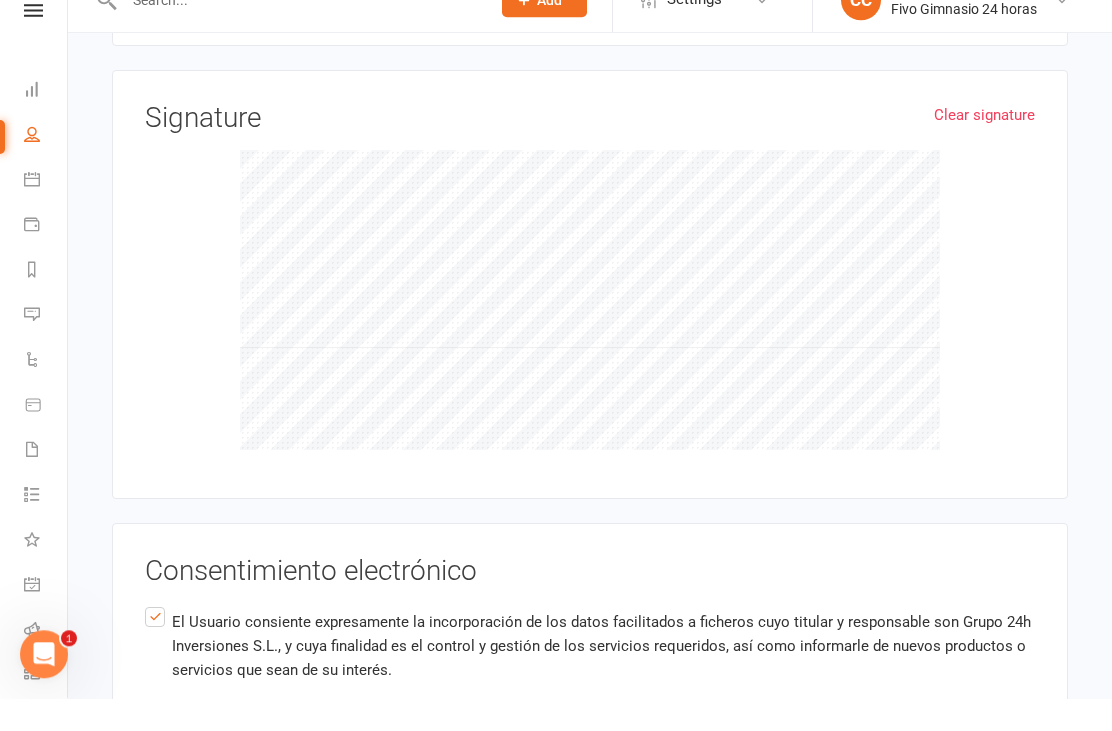 scroll, scrollTop: 1793, scrollLeft: 0, axis: vertical 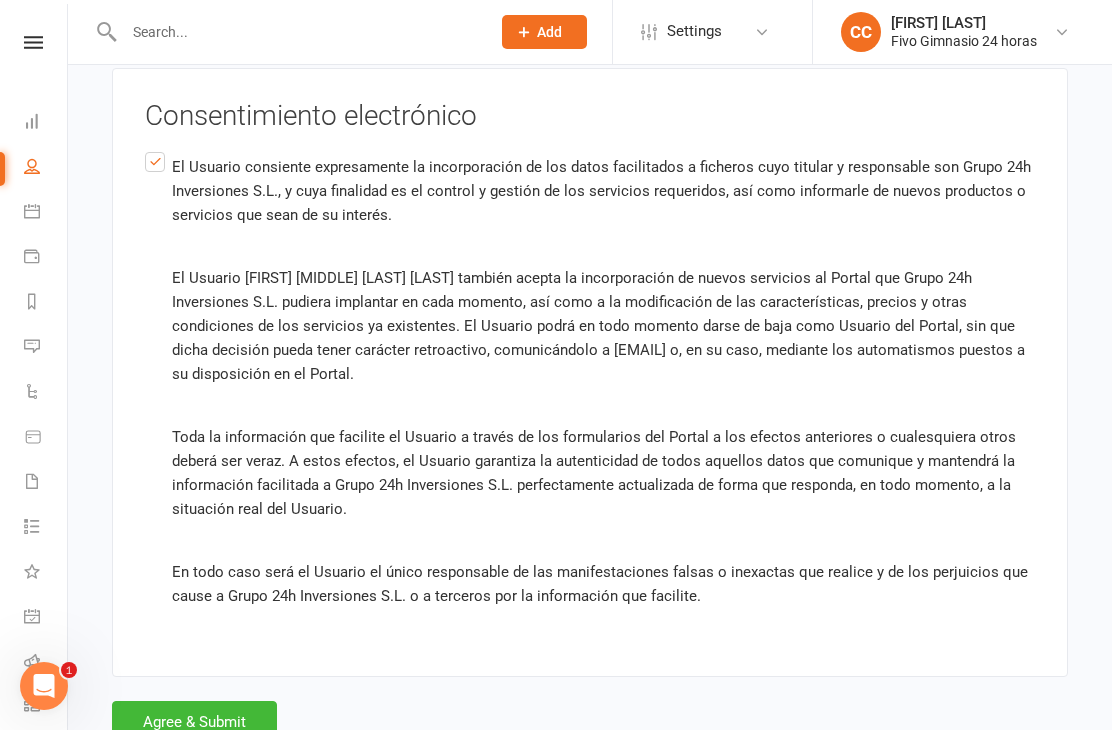 click on "Agree & Submit" at bounding box center (194, 723) 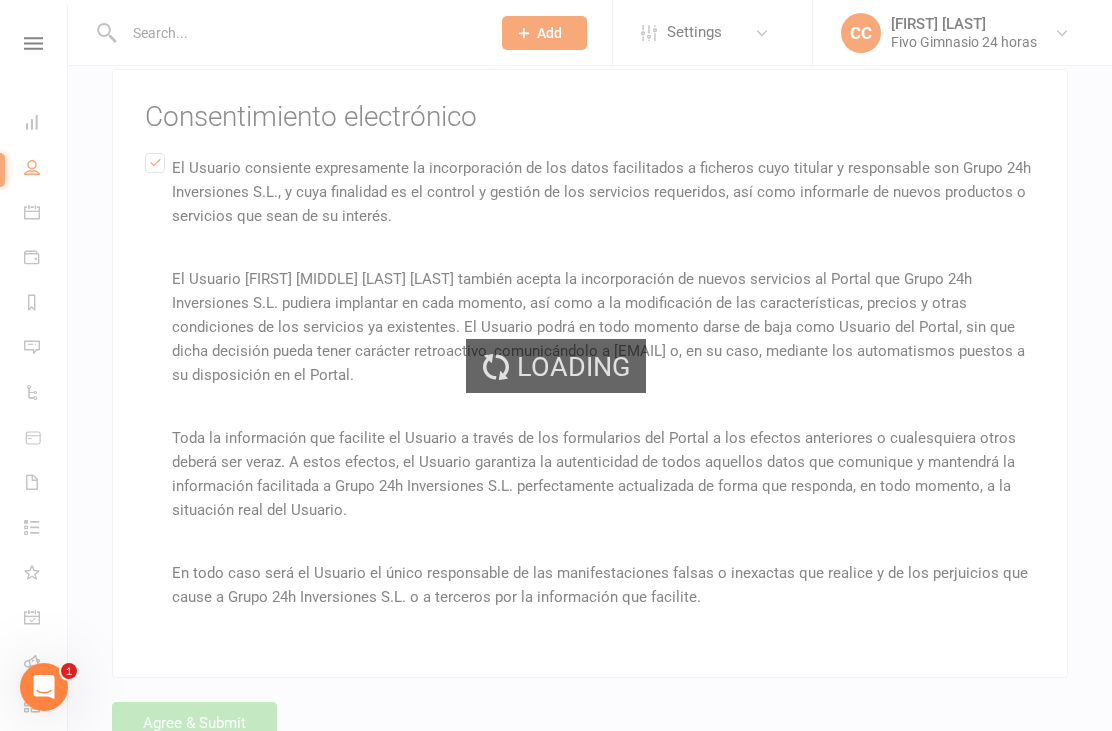 click on "Loading" at bounding box center (556, 365) 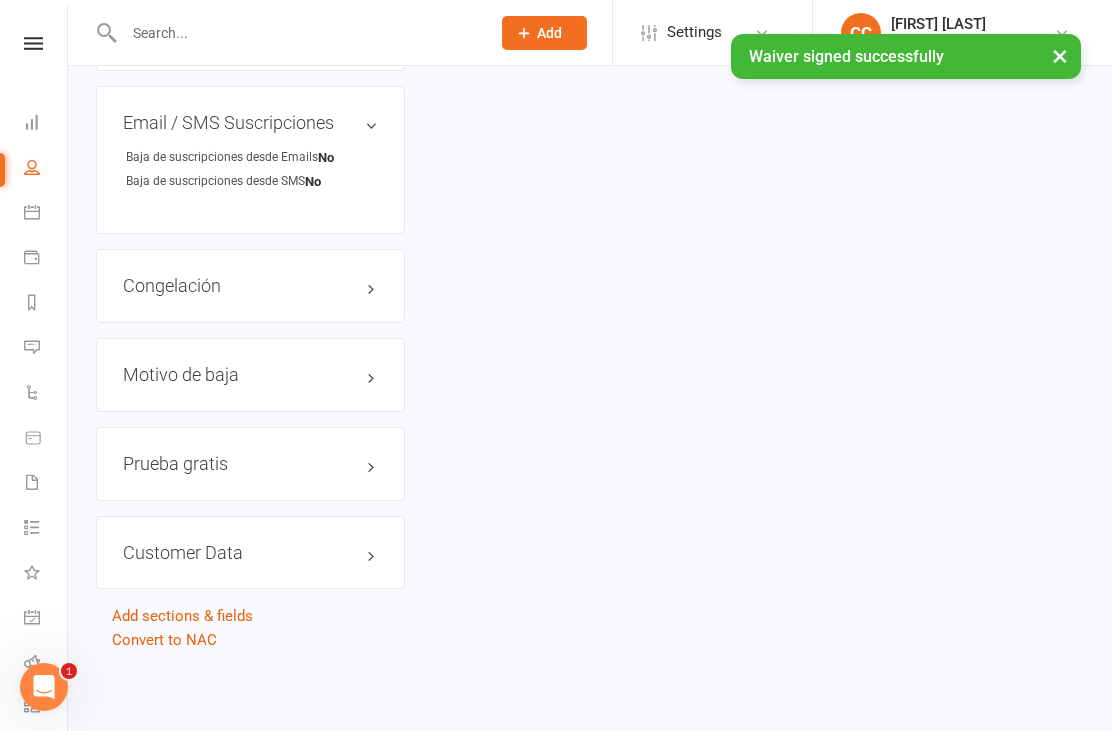 scroll, scrollTop: 0, scrollLeft: 0, axis: both 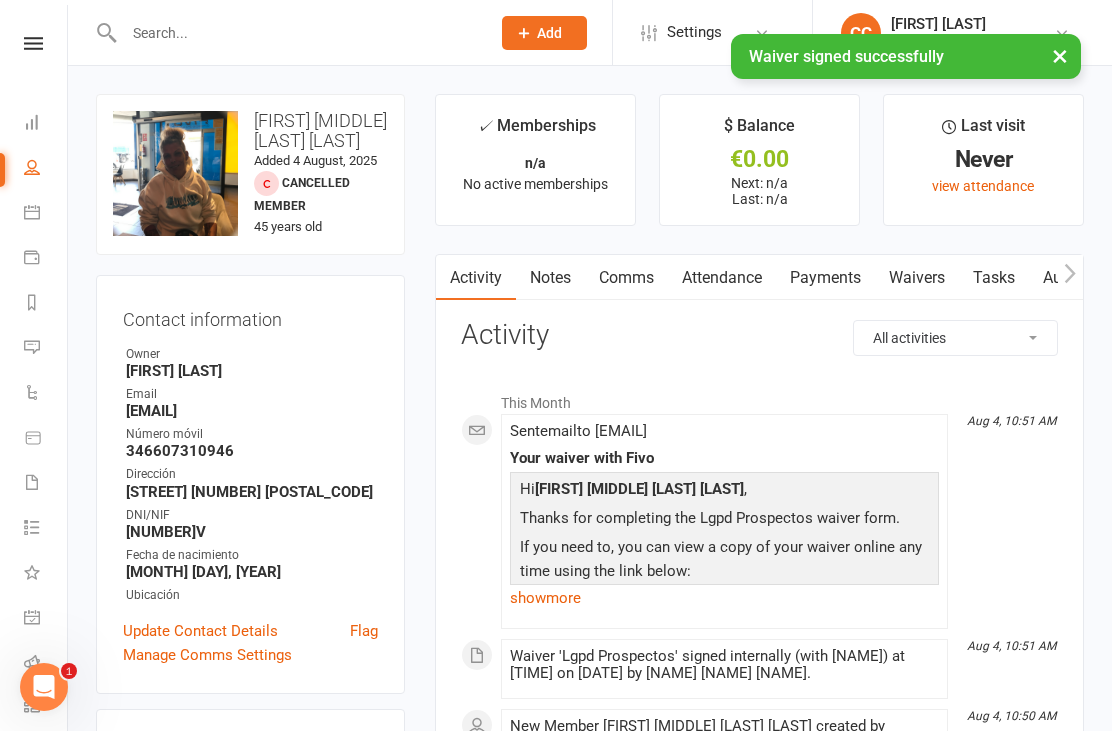 click on "Payments" at bounding box center [825, 278] 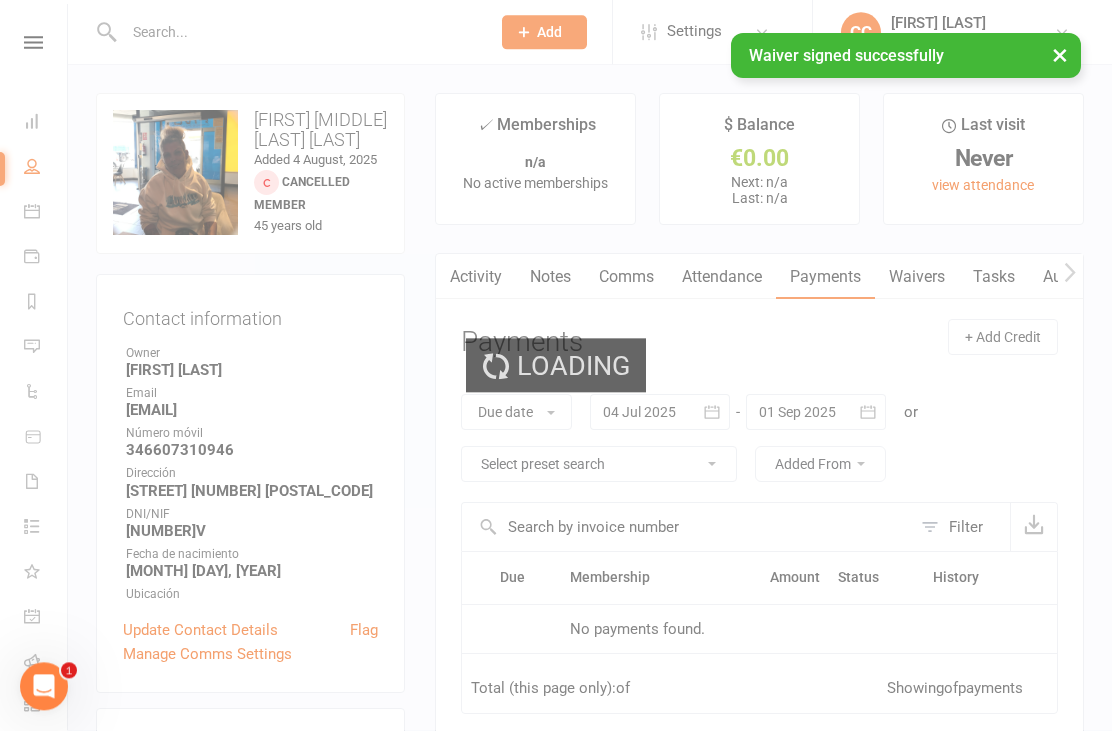 scroll, scrollTop: 64, scrollLeft: 0, axis: vertical 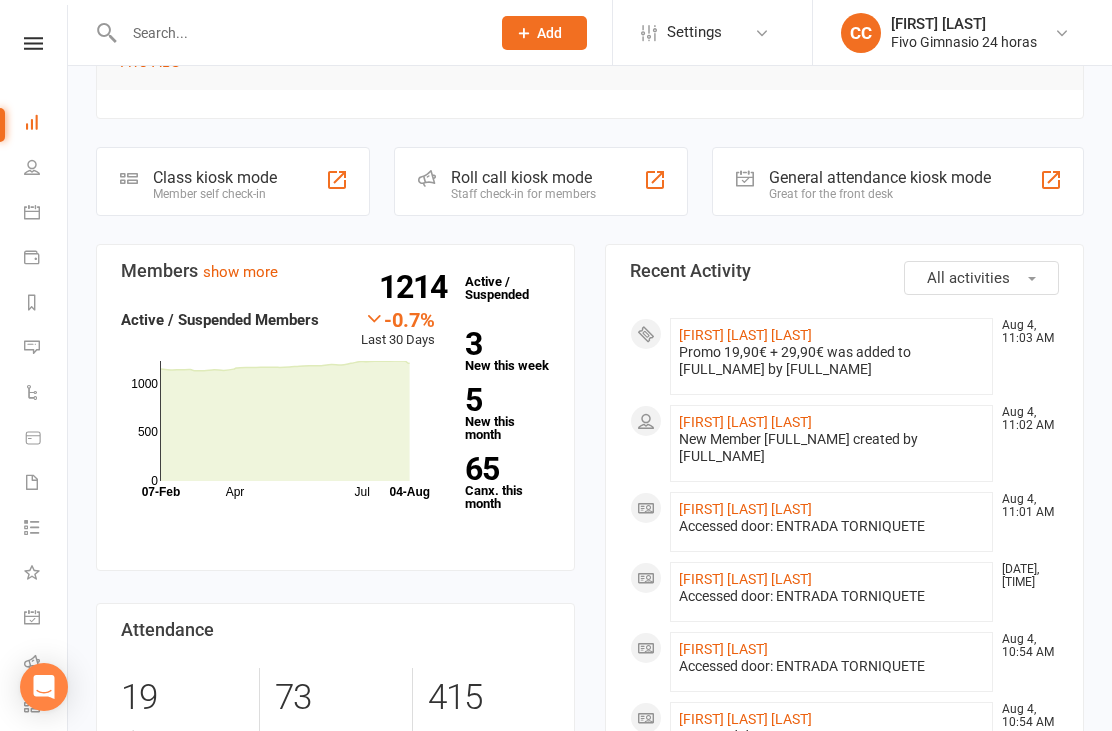 click on "[FIRST] [LAST] [LAST]" 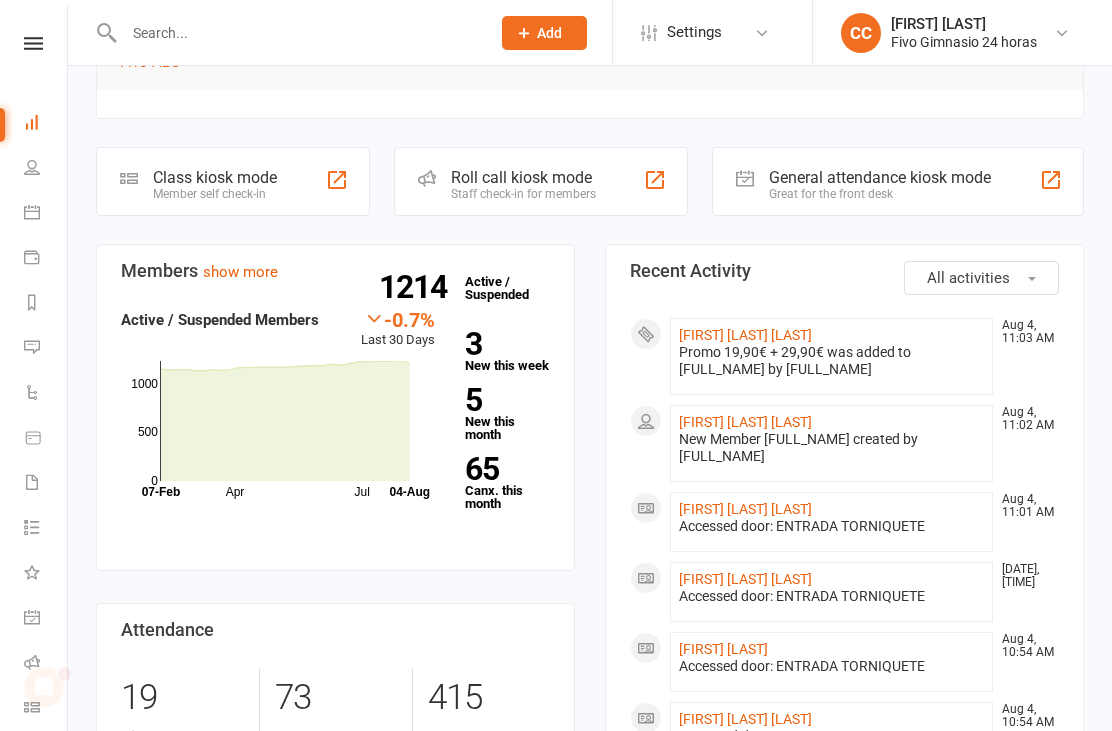 scroll, scrollTop: 0, scrollLeft: 0, axis: both 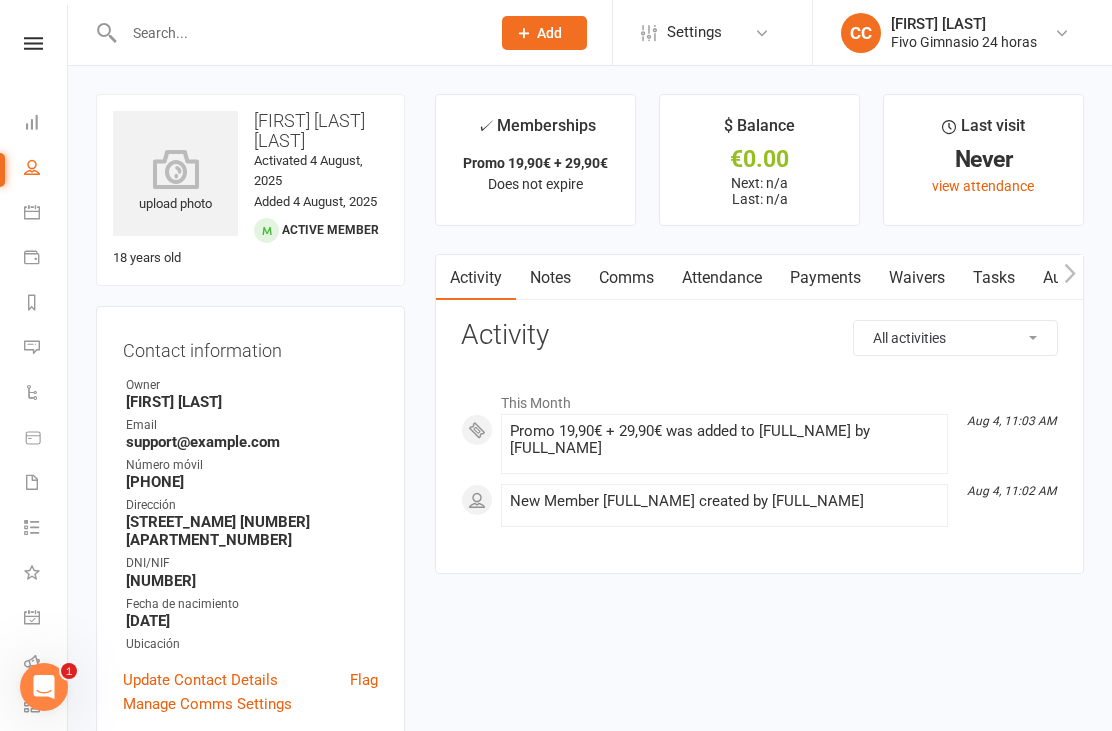 click on "Waivers" at bounding box center [917, 278] 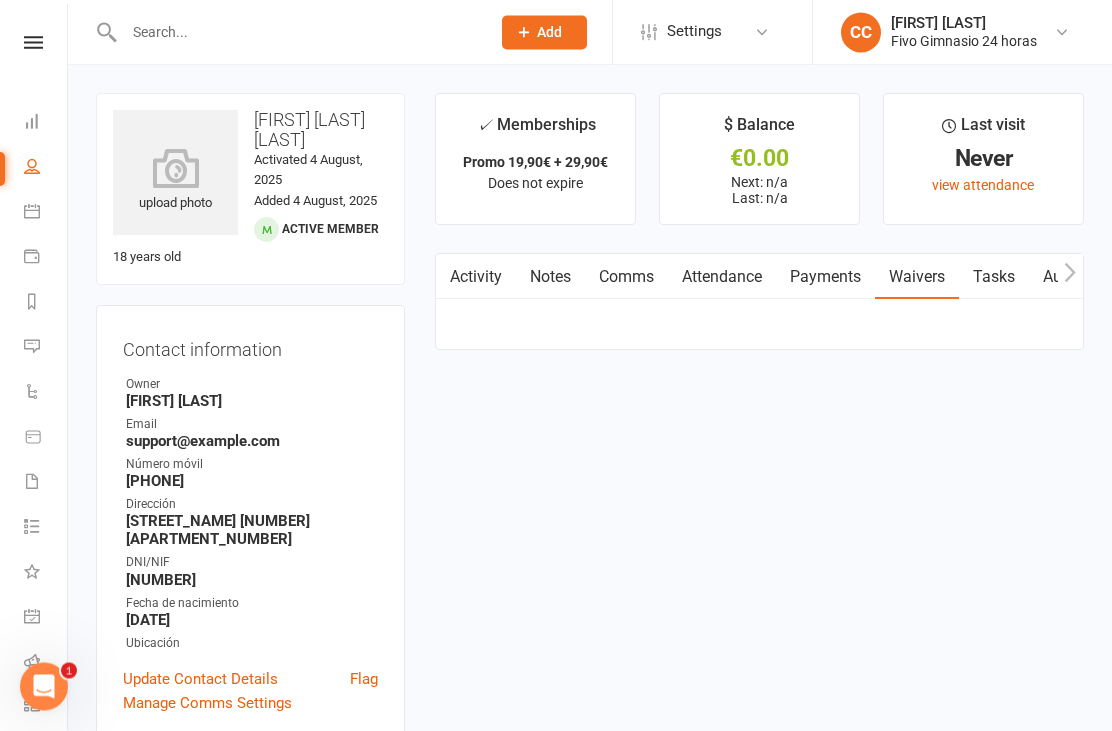 scroll, scrollTop: 64, scrollLeft: 0, axis: vertical 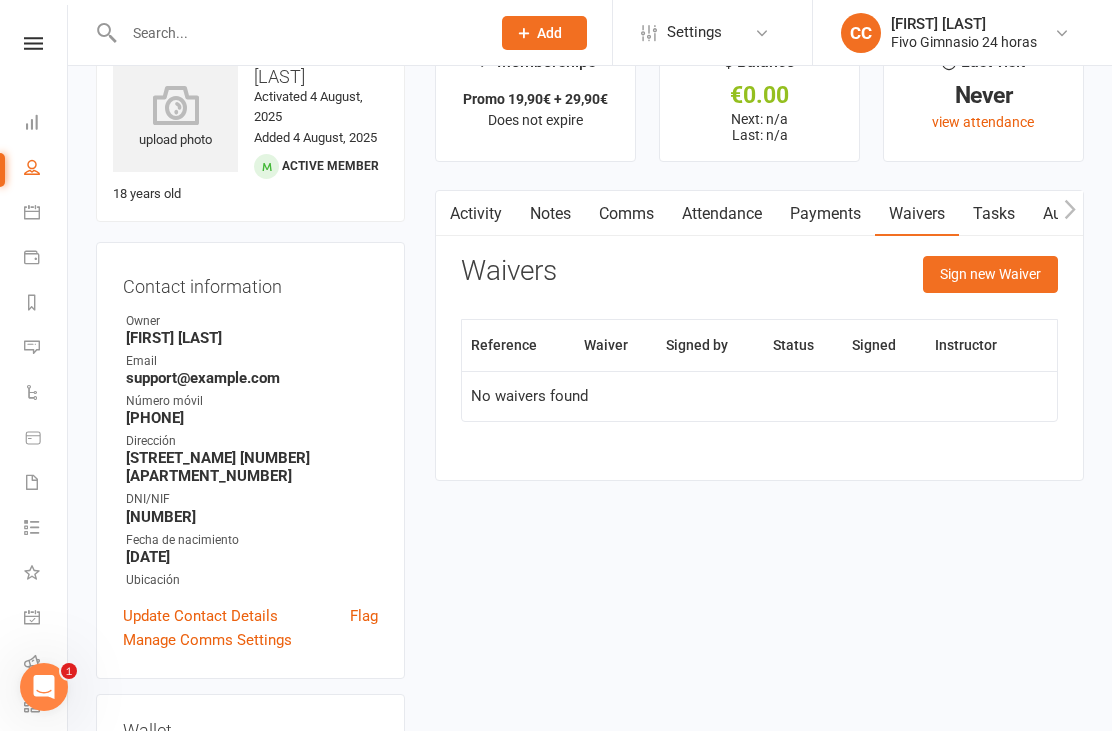 click on "Sign new Waiver" at bounding box center (990, 274) 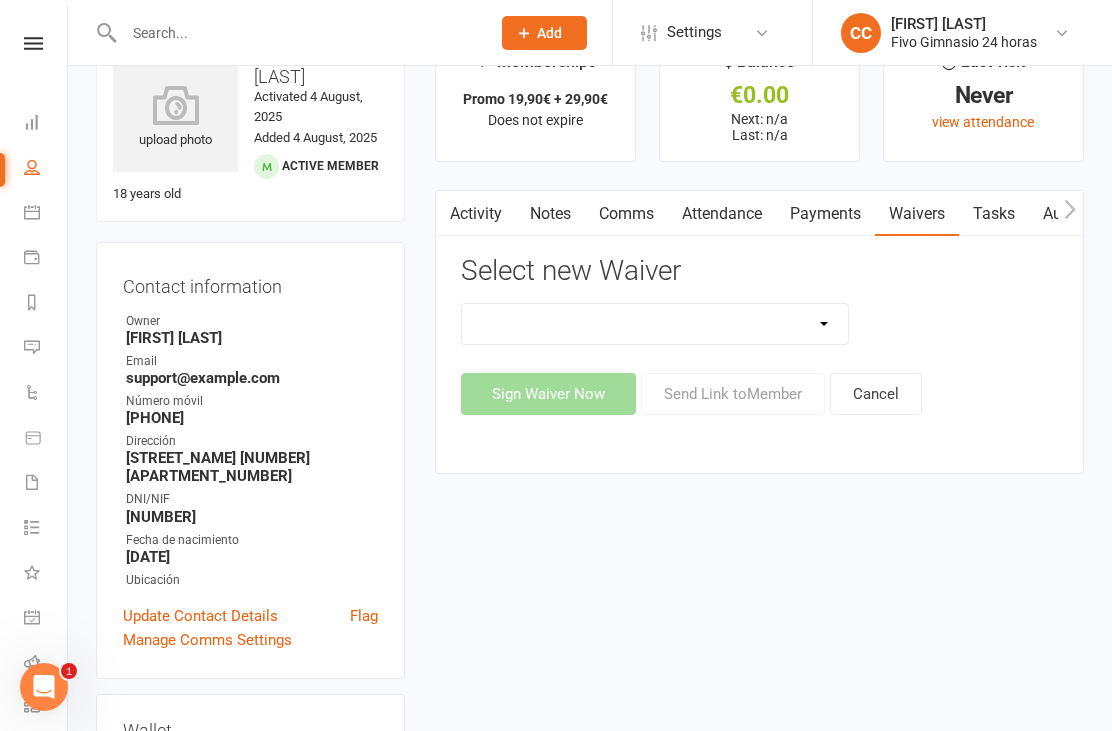 click at bounding box center (175, 105) 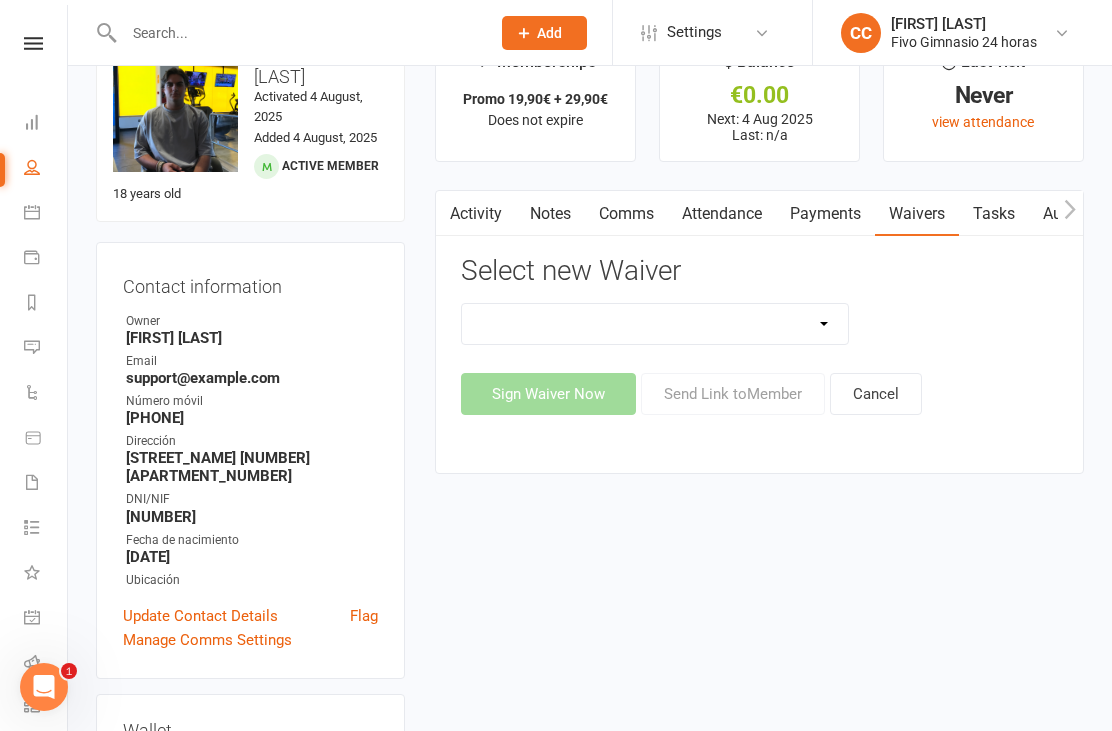 click on "Actualización De Datos De Pago Alta Online Certificación Finalización Contrato Certificación Finalización Contrato Y Devolución Entrenamiento Personal Influencer Contrato De Colaboración Lgpd Candidatos Monitor Lgpd Prospectos Nuevo Miembro (Adulto) Nuevo Miembro (Adulto Sin Wallet) Nuevo Miembro (Menor) Nuevo Miembro (Menor) (No usar) Nuevo Miembro (Menor sin Wallet) Reembolso De Membresia Reembolso De Membresia 44.90€" at bounding box center (655, 324) 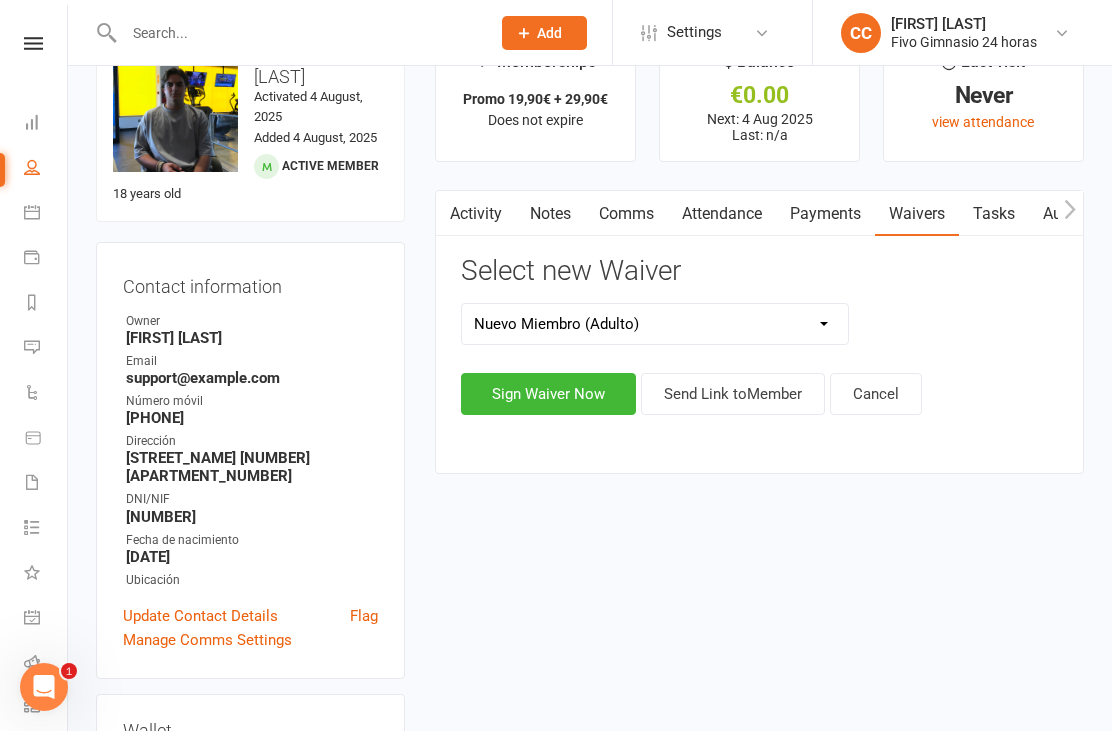 click on "Sign Waiver Now" at bounding box center [548, 394] 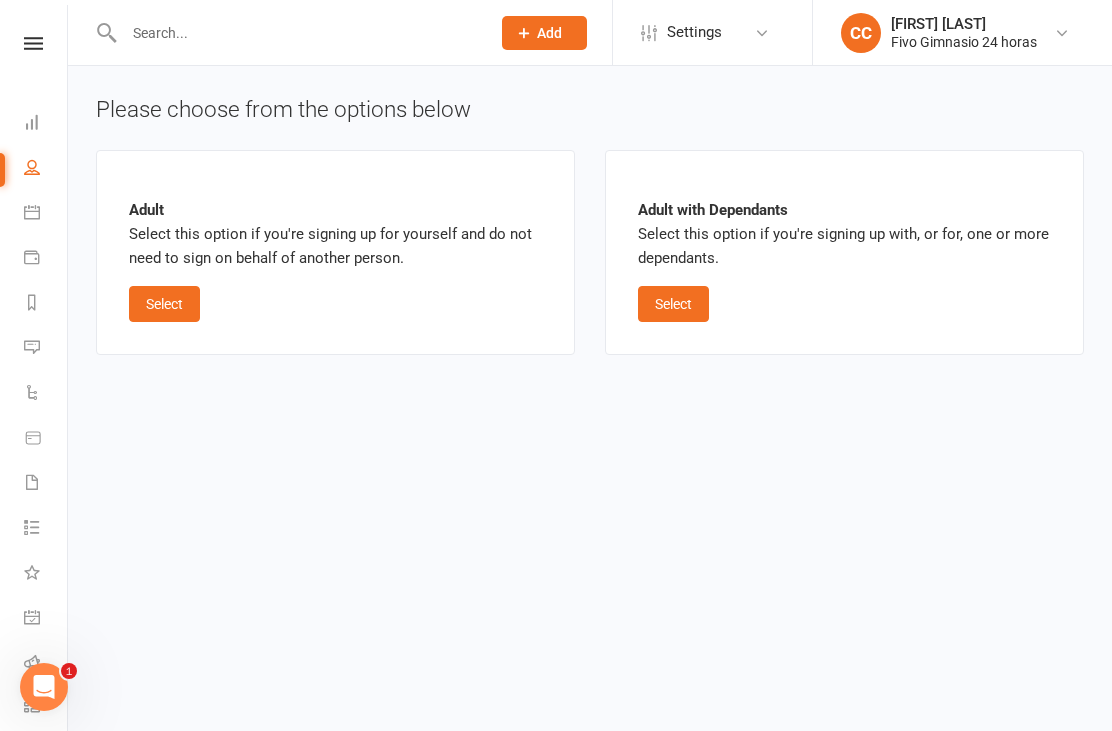 scroll, scrollTop: 0, scrollLeft: 0, axis: both 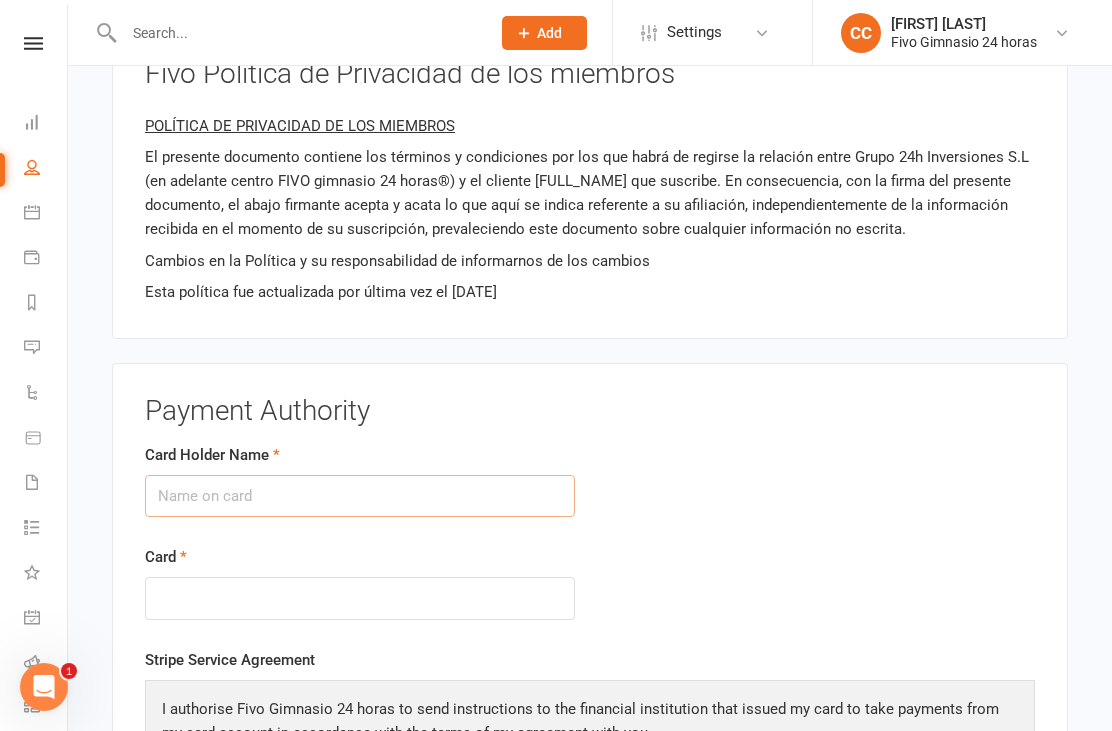 click on "Card Holder Name" at bounding box center (360, 496) 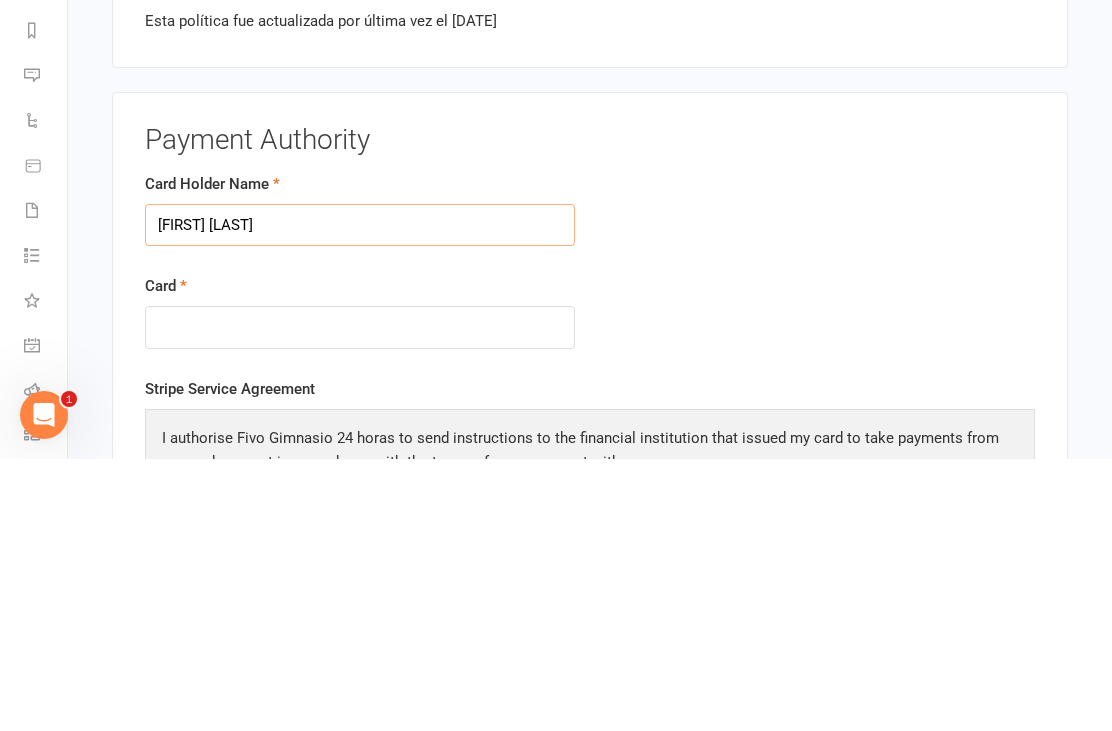 type on "Alejandro Banchio" 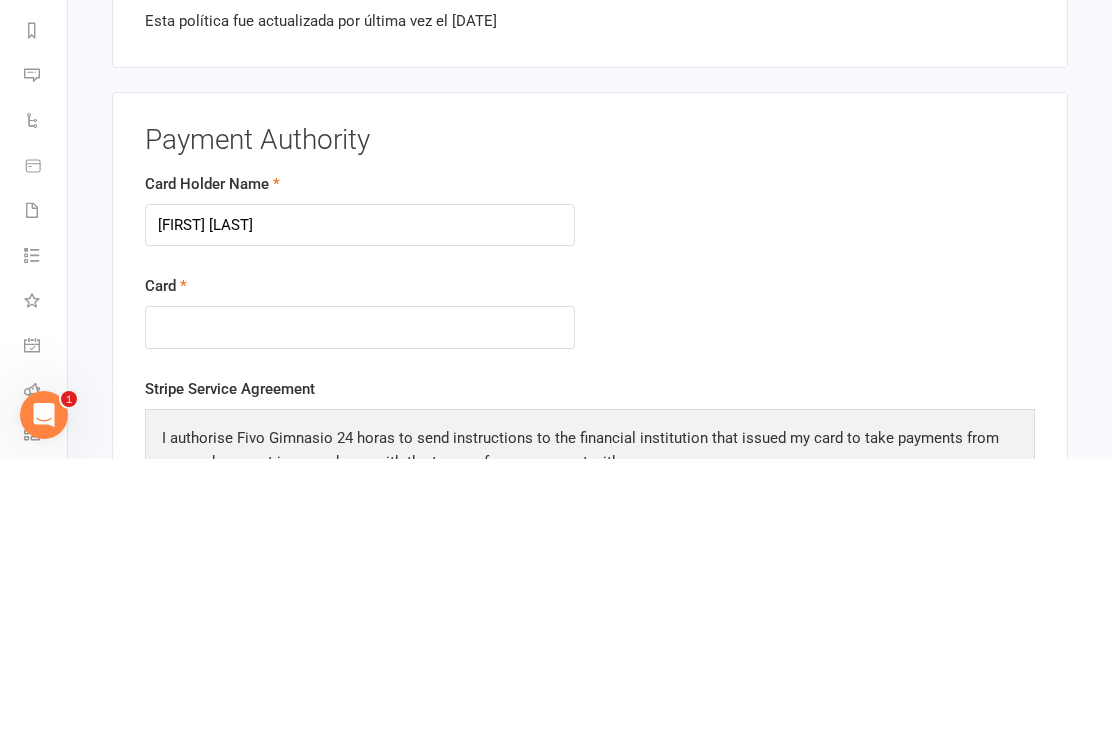 click at bounding box center (360, 599) 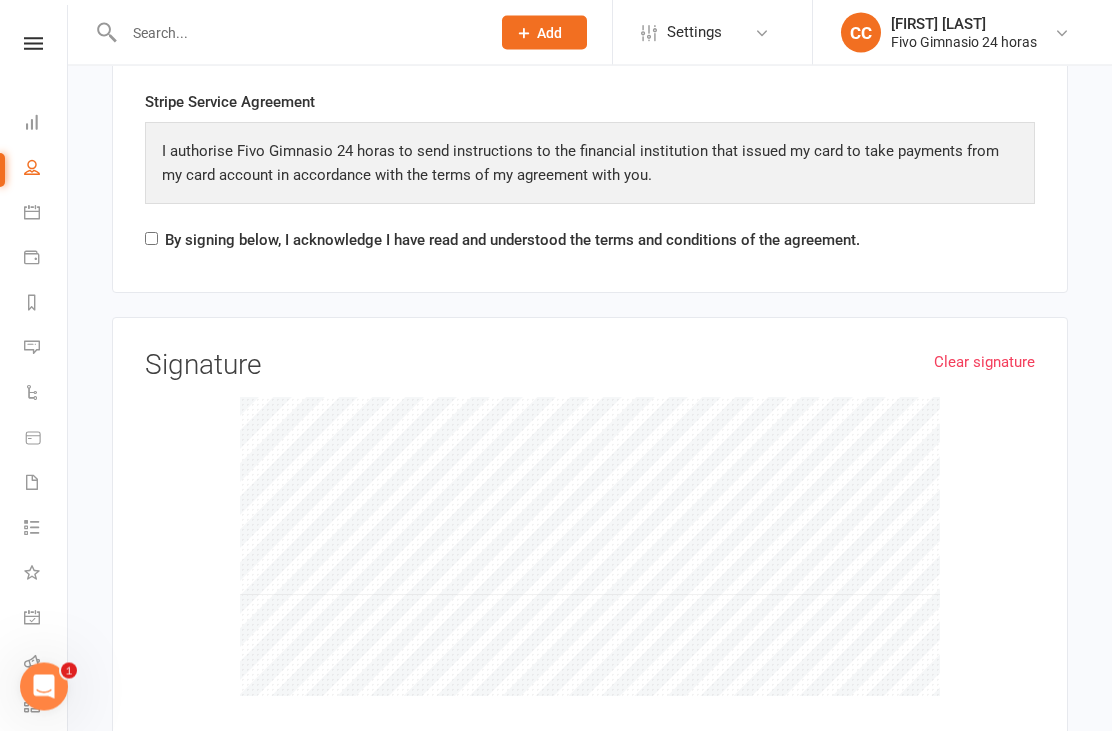 scroll, scrollTop: 2569, scrollLeft: 0, axis: vertical 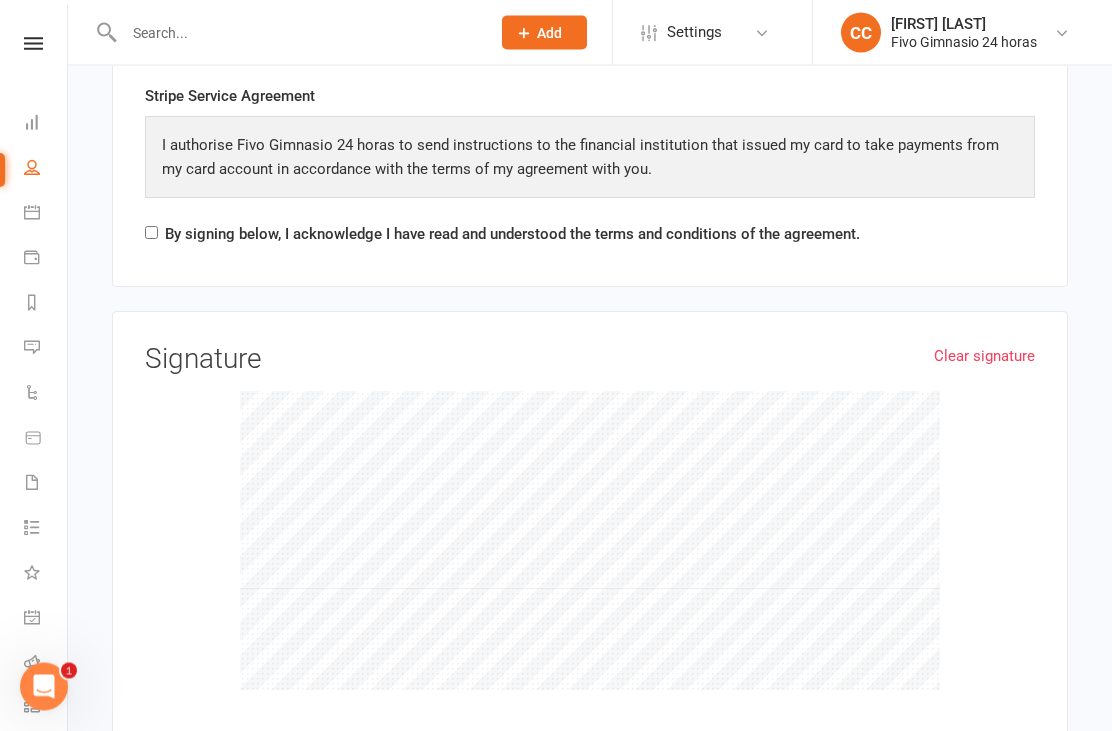 click on "By signing below, I acknowledge I have read and understood the terms and conditions of the agreement." at bounding box center [512, 235] 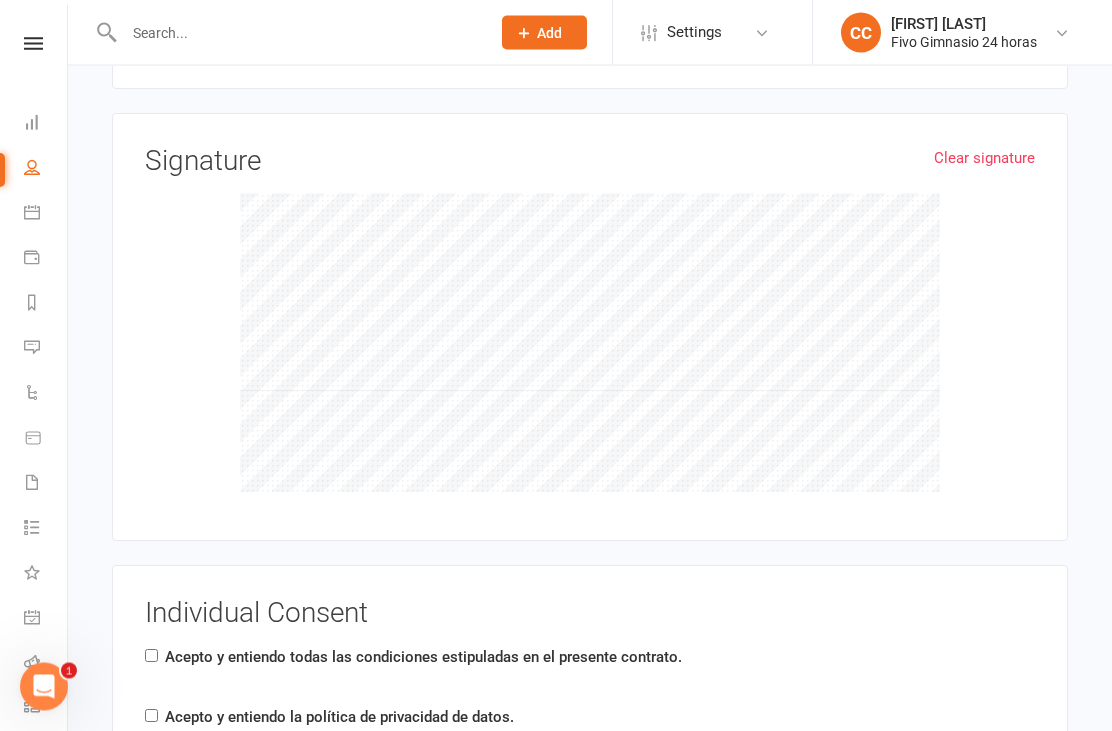scroll, scrollTop: 2770, scrollLeft: 0, axis: vertical 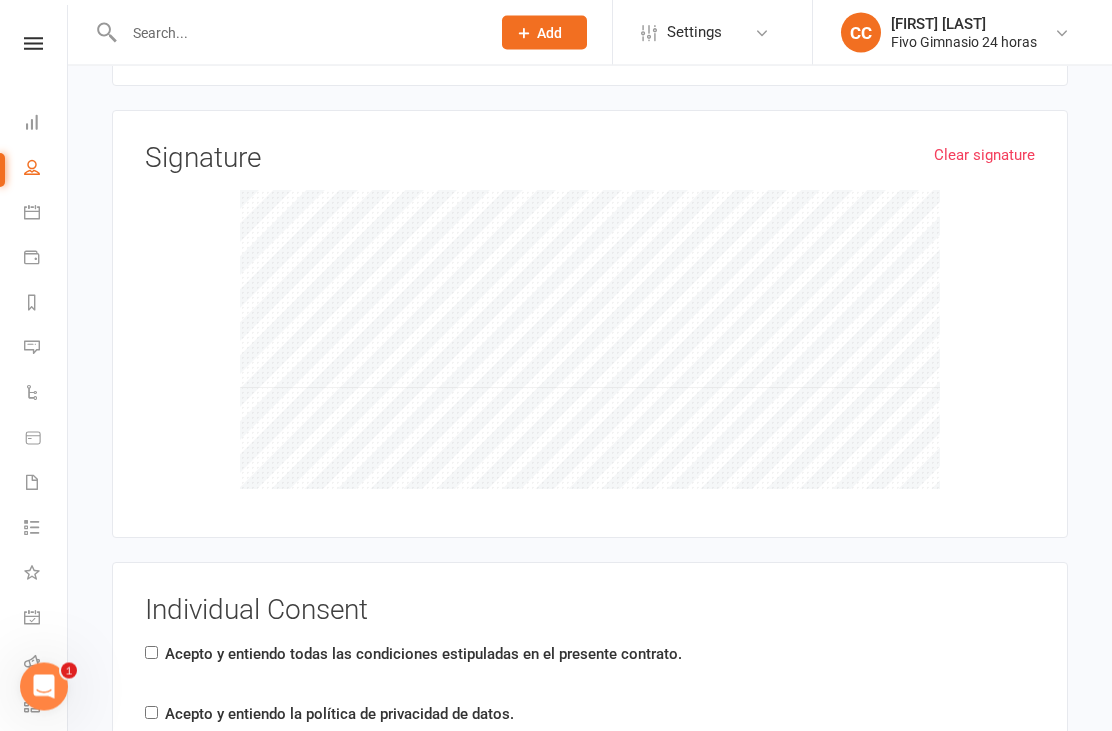 click on "Acepto y entiendo todas las condiciones estipuladas en el presente contrato." at bounding box center [423, 655] 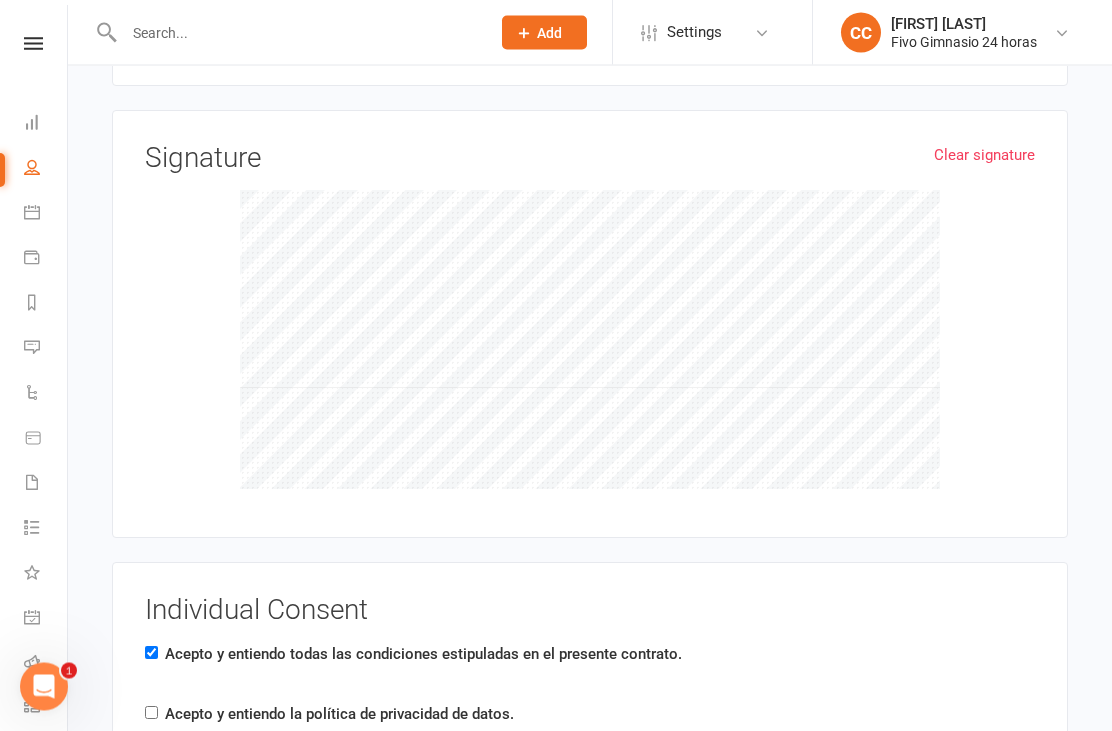 click on "Acepto y entiendo la política de privacidad de datos." at bounding box center (339, 715) 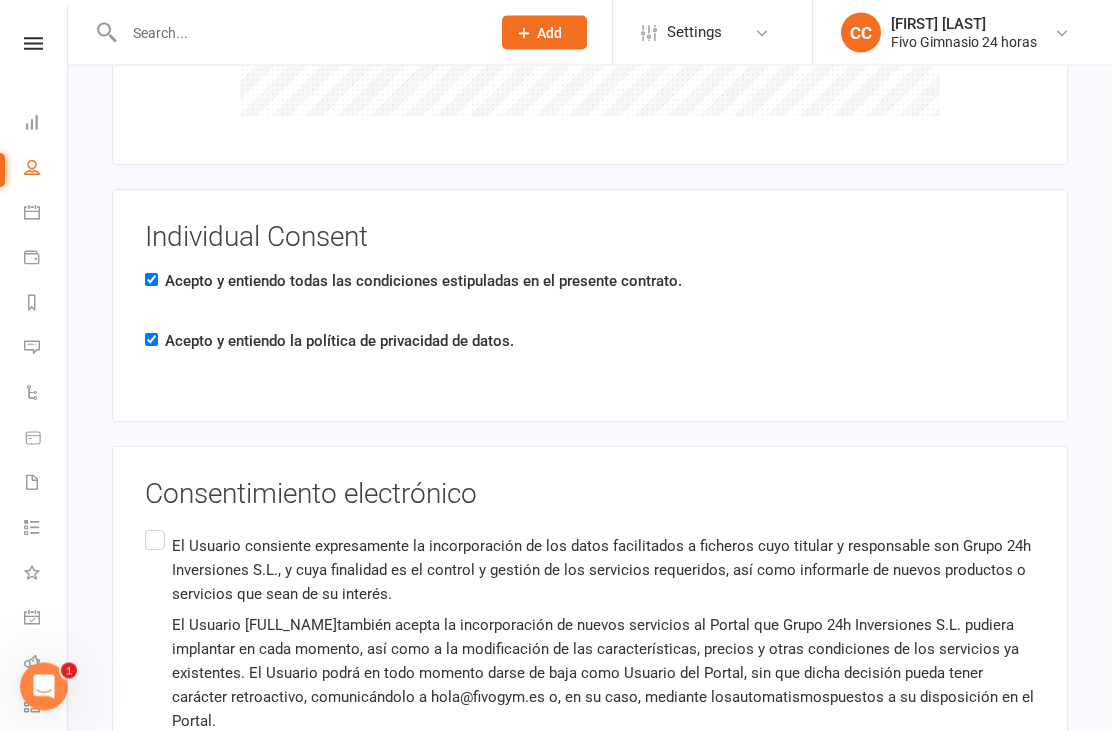 click on "El Usuario consiente expresamente la incorporación de los datos facilitados a ficheros cuyo titular y responsable son Grupo 24h Inversiones S.L., y cuya finalidad es el control y gestión de los servicios requeridos, así como informarle de nuevos productos o servicios que sean de su interés." at bounding box center [603, 571] 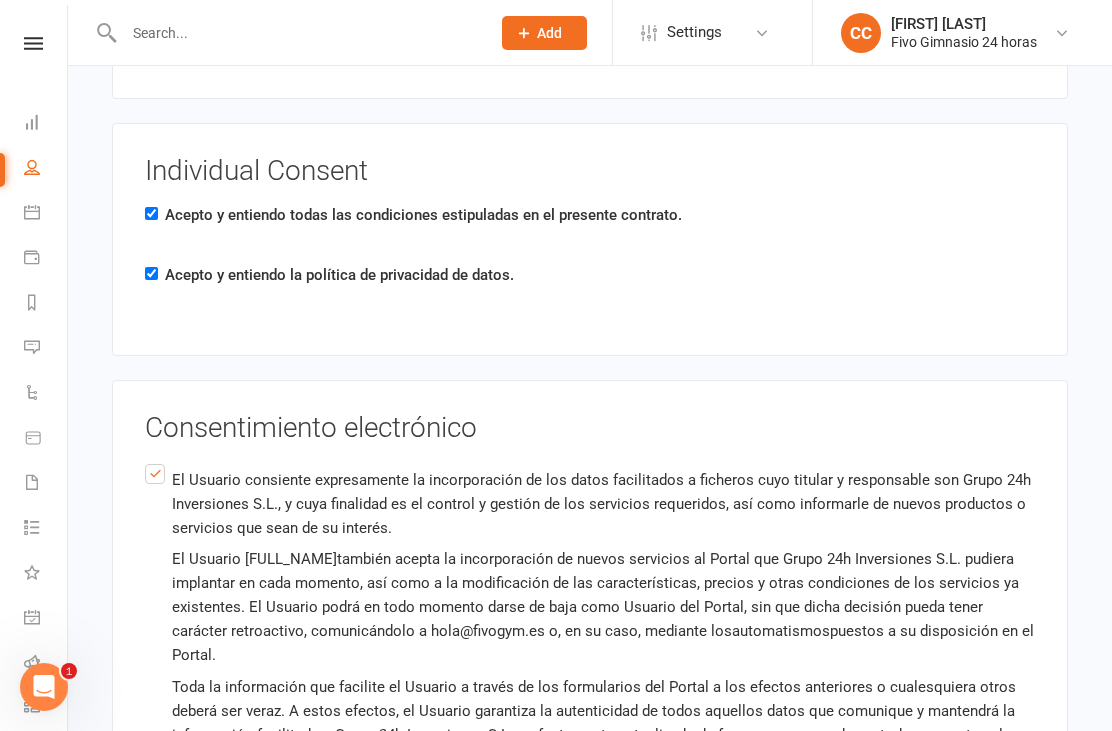 scroll, scrollTop: 3421, scrollLeft: 0, axis: vertical 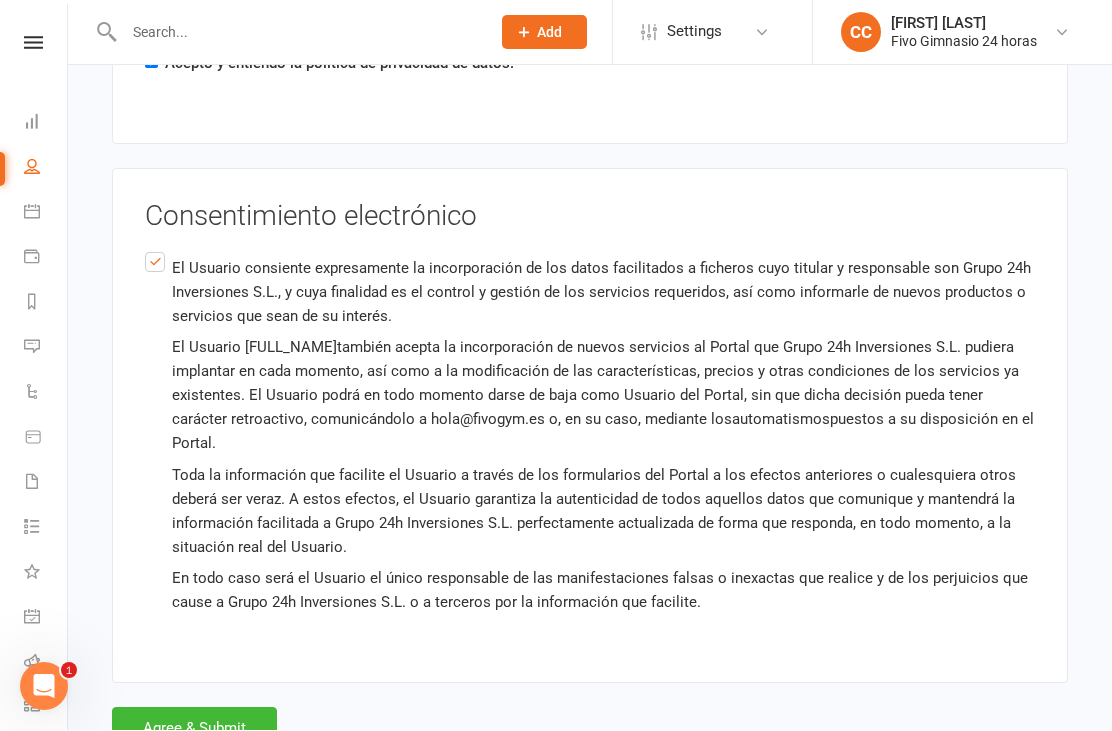click on "Agree & Submit" at bounding box center [194, 729] 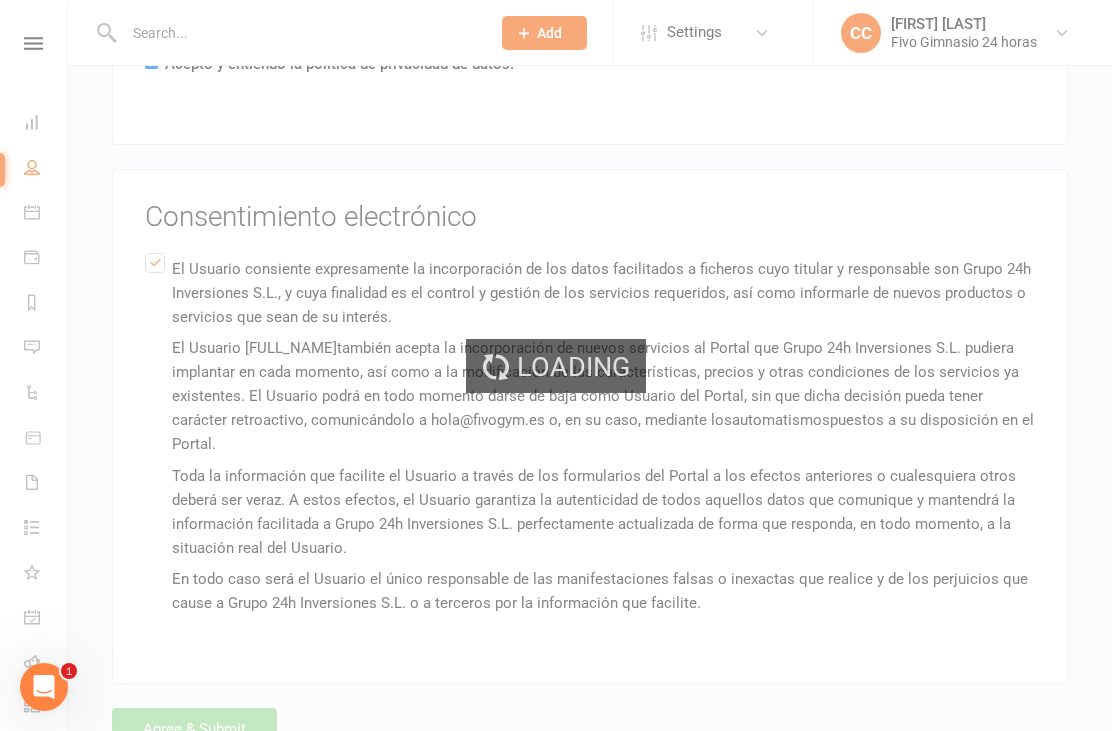 click on "Loading" at bounding box center [556, 365] 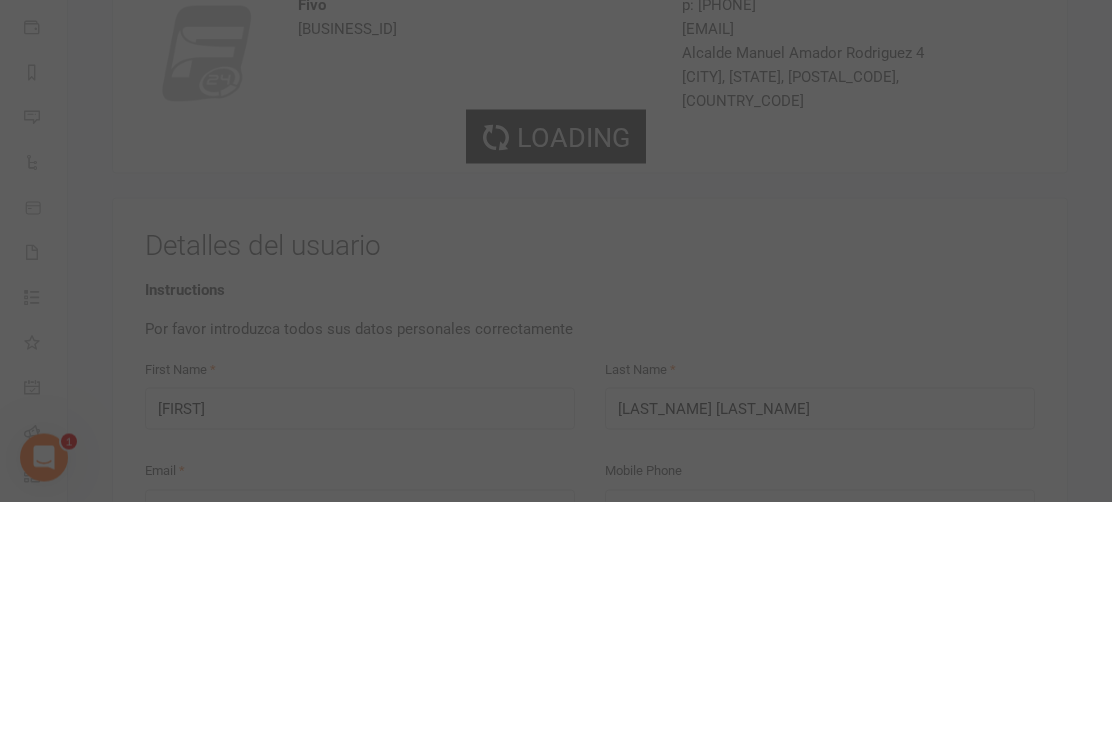 scroll, scrollTop: 230, scrollLeft: 0, axis: vertical 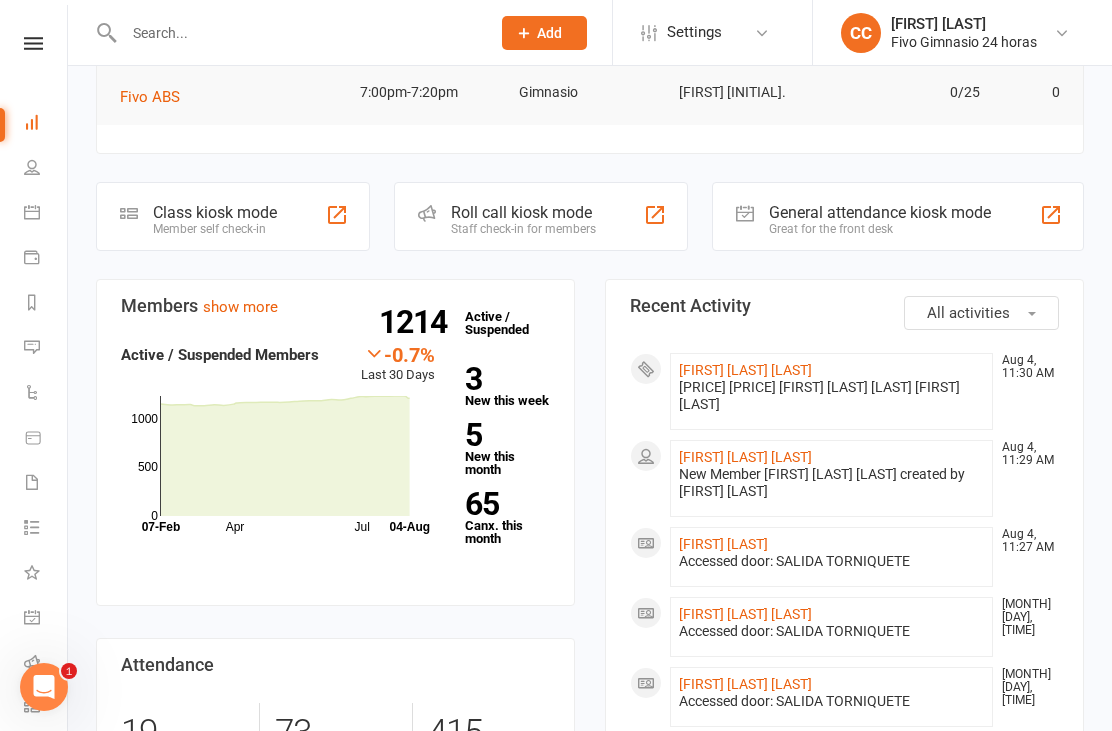 click on "[FIRST] [LAST] [LAST]" 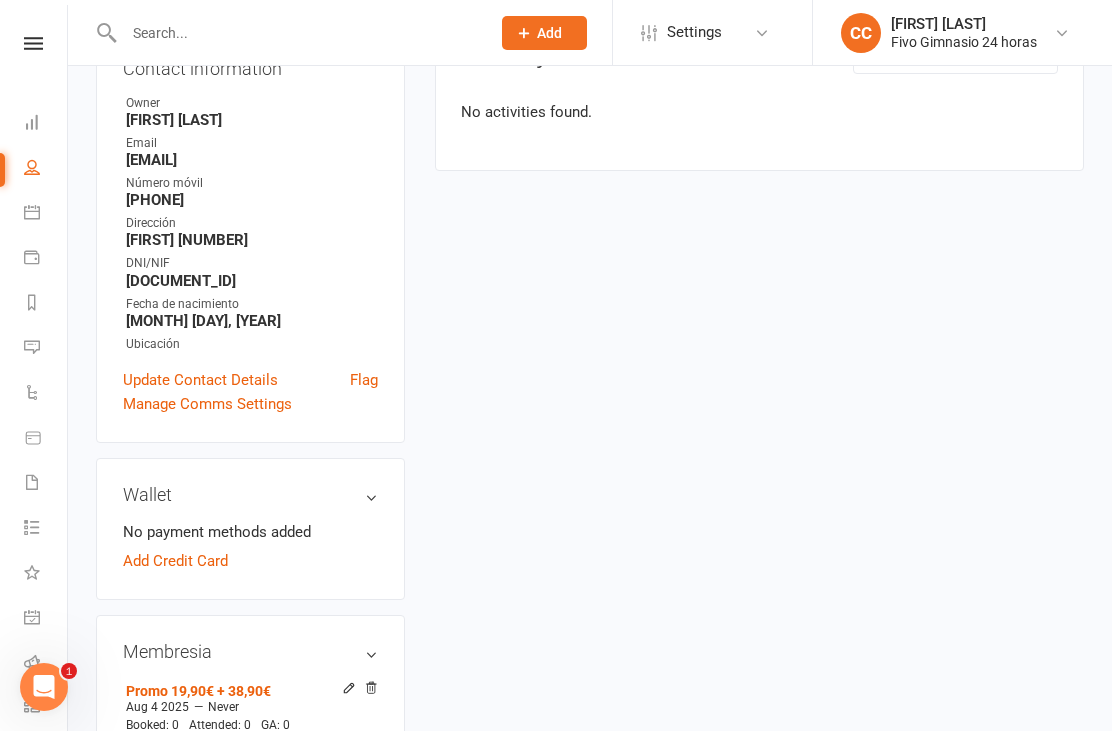 scroll, scrollTop: 0, scrollLeft: 0, axis: both 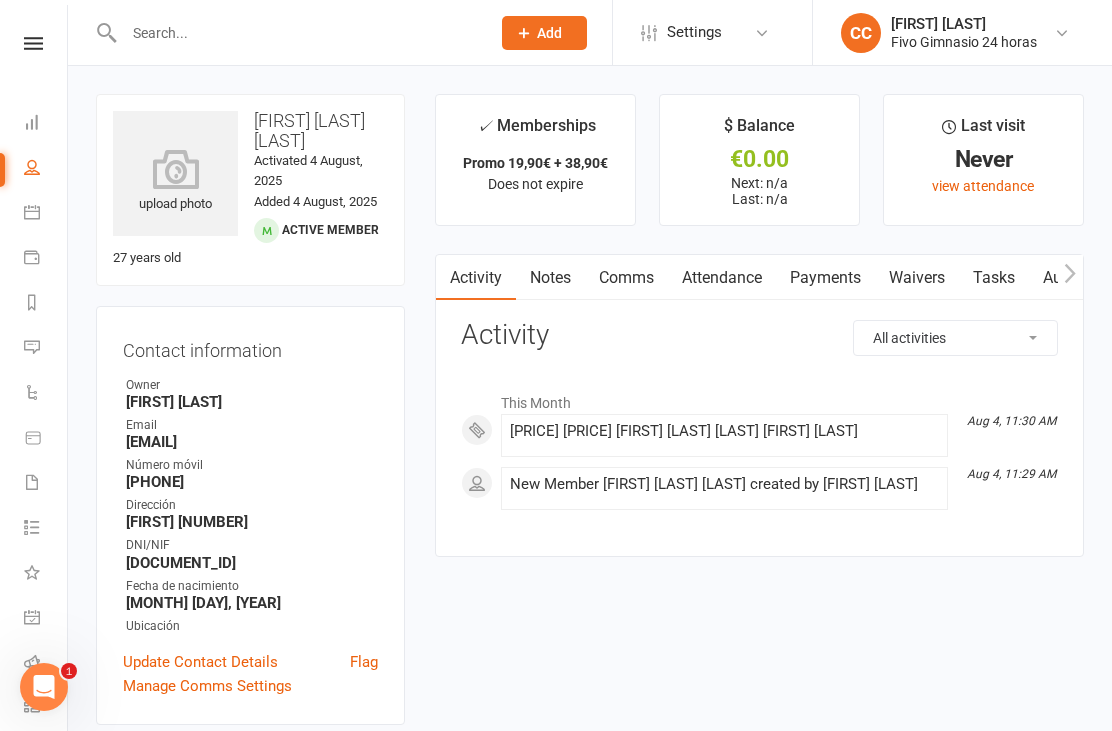 click at bounding box center (175, 169) 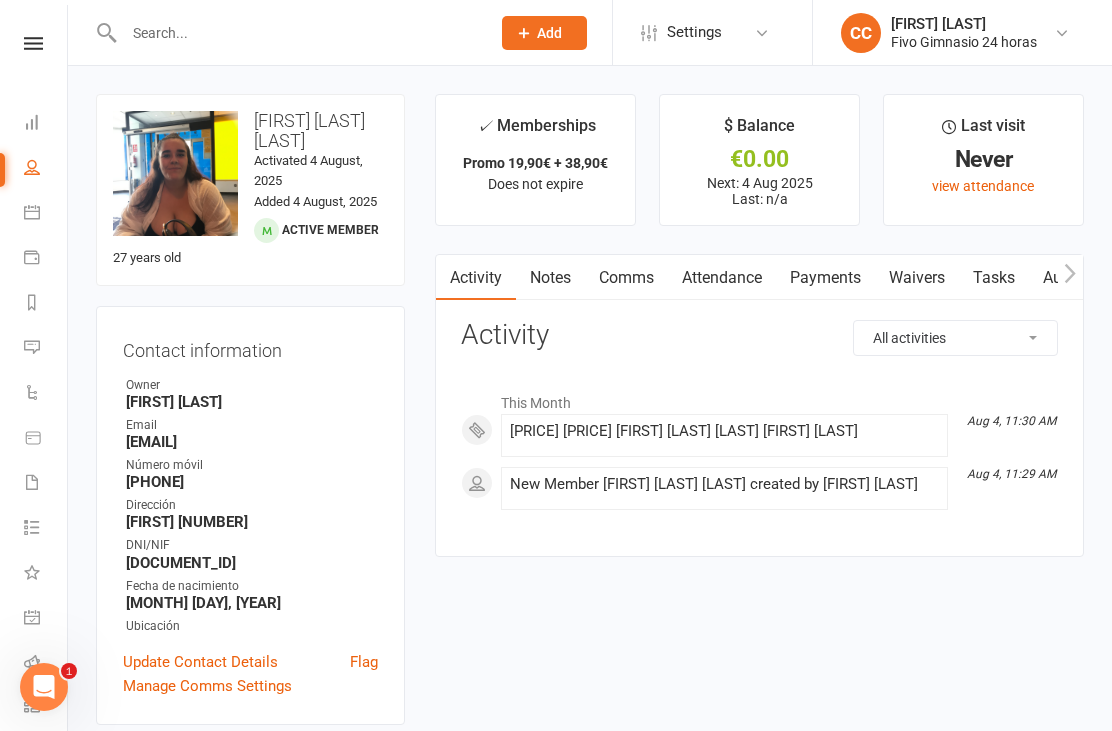 click on "Waivers" at bounding box center (917, 278) 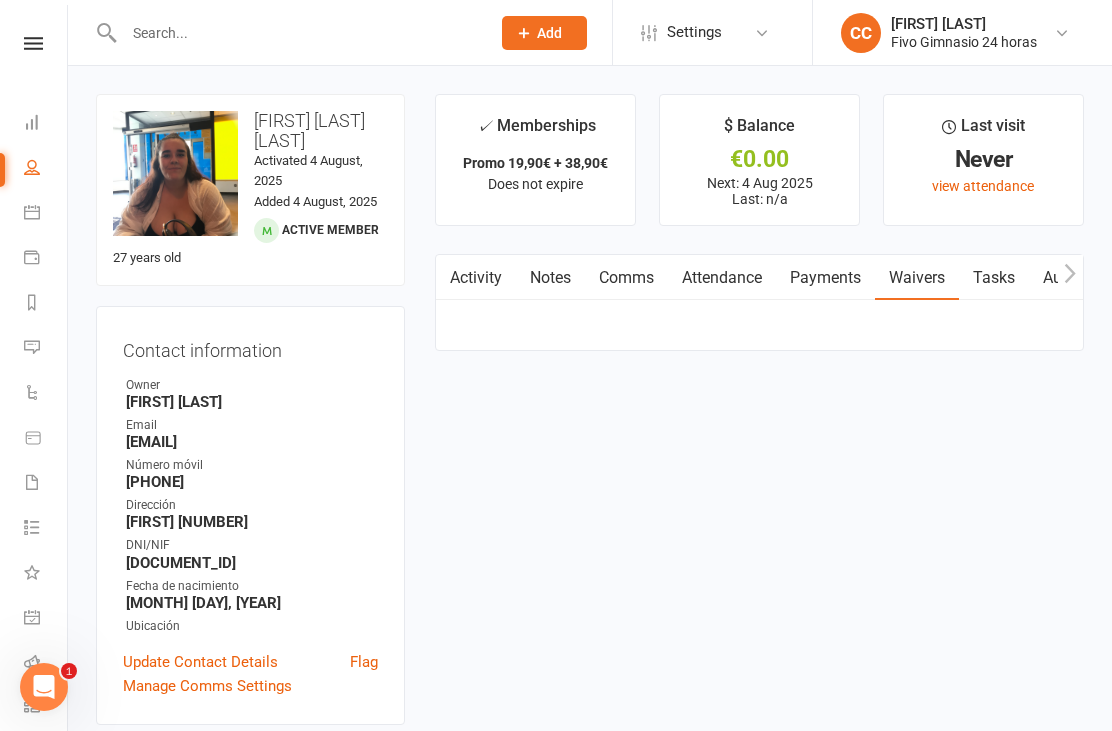 scroll, scrollTop: 64, scrollLeft: 0, axis: vertical 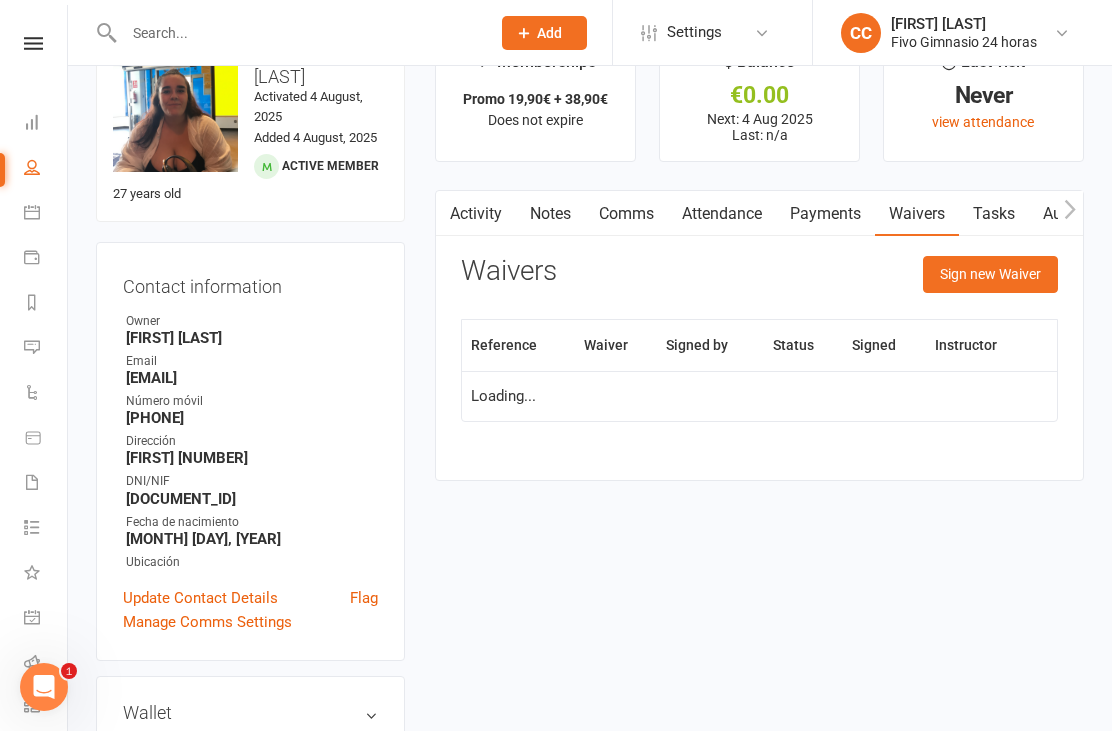 click on "Sign new Waiver" at bounding box center [990, 274] 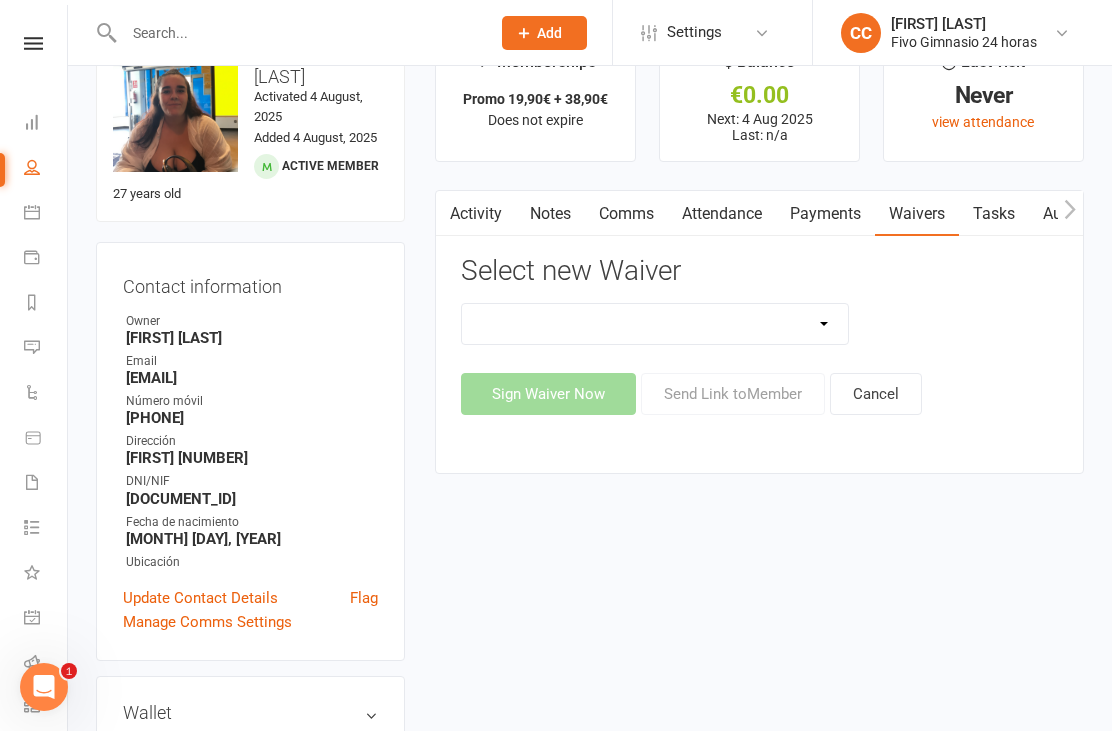 click on "Actualización De Datos De Pago Alta Online Certificación Finalización Contrato Certificación Finalización Contrato Y Devolución Entrenamiento Personal Influencer Contrato De Colaboración Lgpd Candidatos Monitor Lgpd Prospectos Nuevo Miembro (Adulto) Nuevo Miembro (Adulto Sin Wallet) Nuevo Miembro (Menor) Nuevo Miembro (Menor) (No usar) Nuevo Miembro (Menor sin Wallet) Reembolso De Membresia Reembolso De Membresia 44.90€" at bounding box center (655, 324) 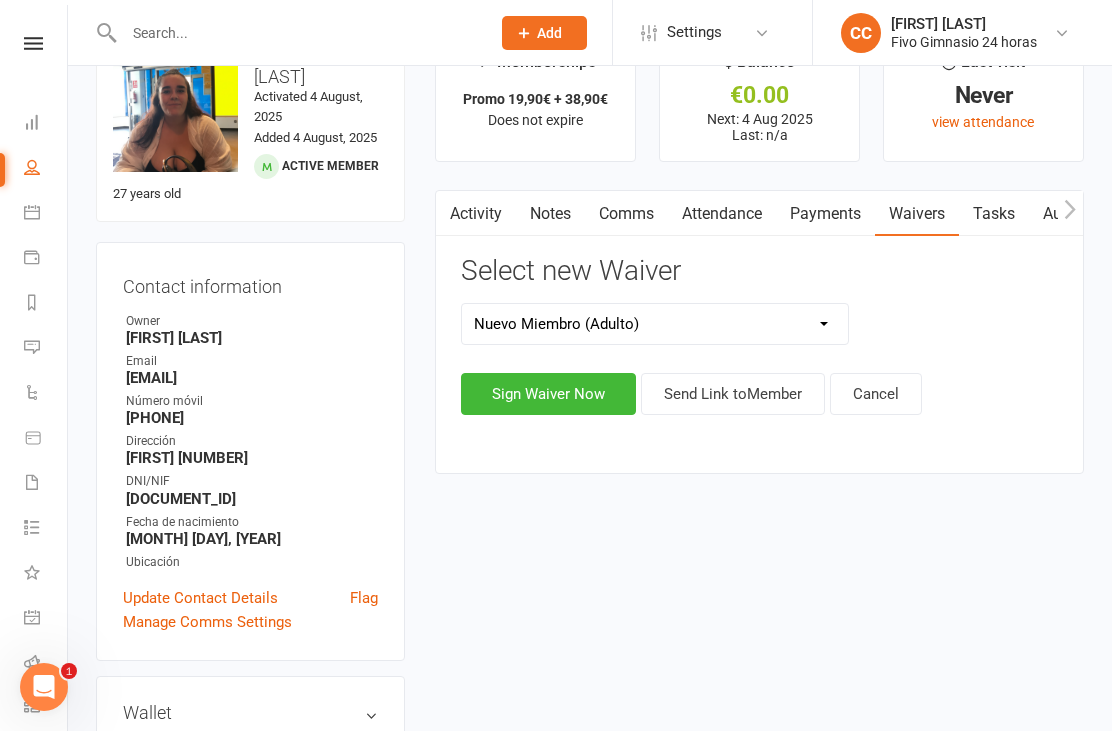 click on "Sign Waiver Now" at bounding box center (548, 394) 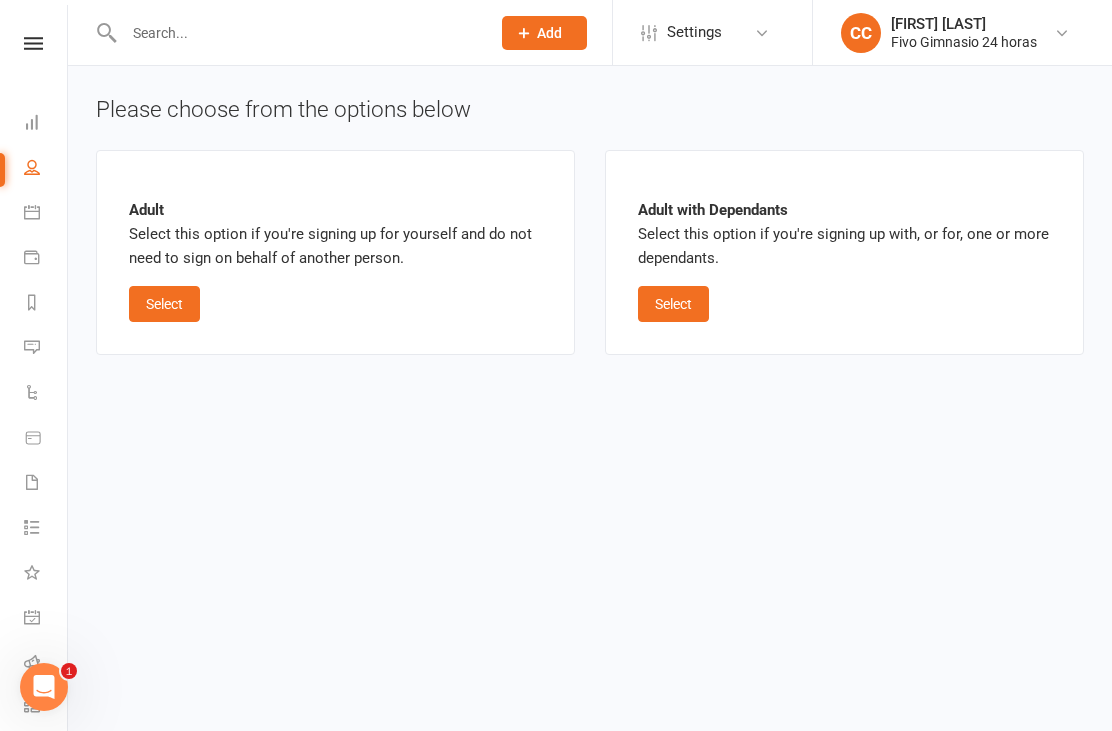 scroll, scrollTop: 0, scrollLeft: 0, axis: both 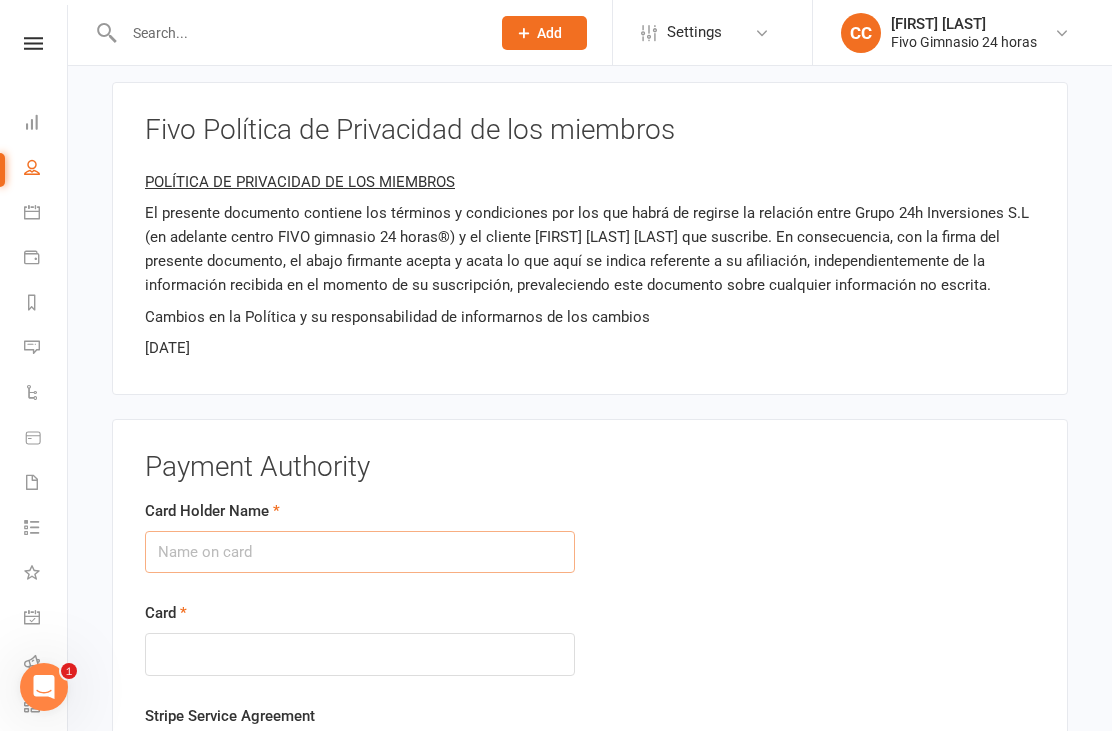 click on "Card Holder Name" at bounding box center [360, 552] 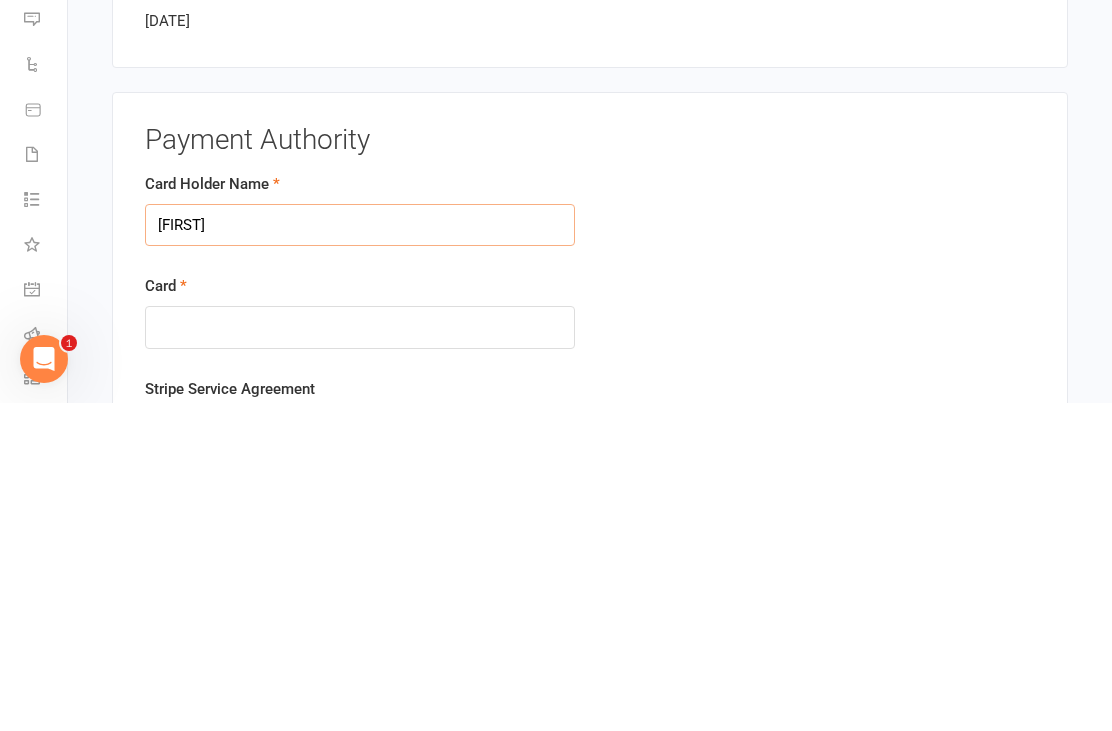 type on "[FIRST]" 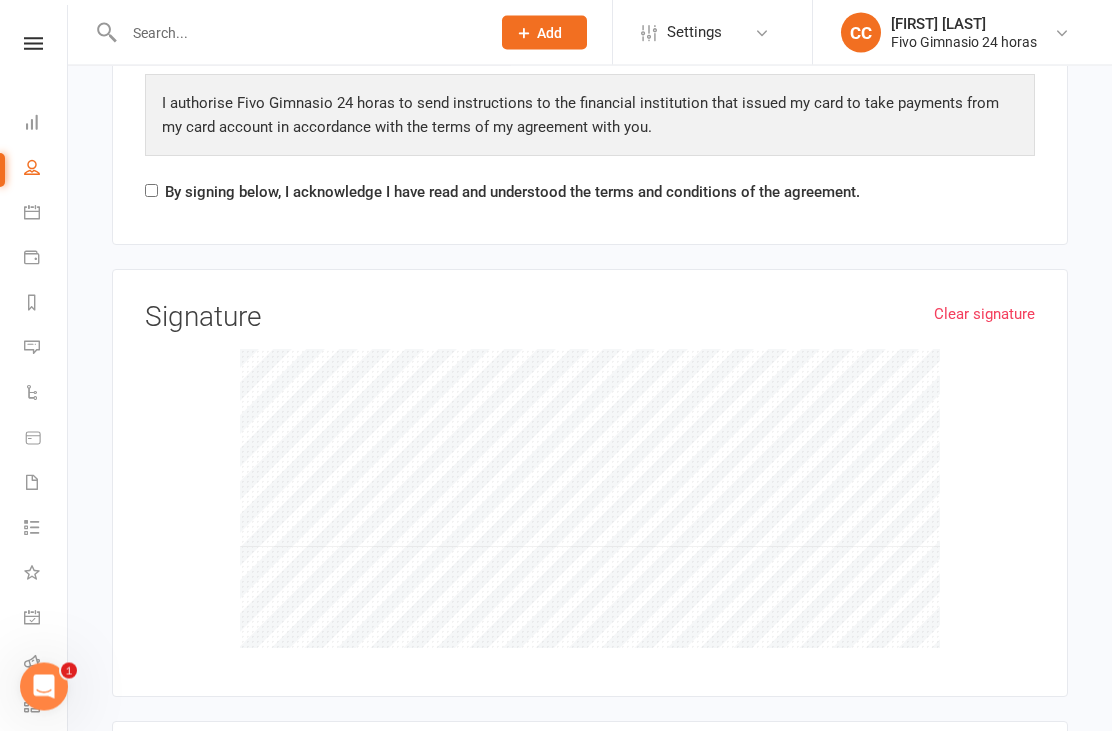 scroll, scrollTop: 2609, scrollLeft: 0, axis: vertical 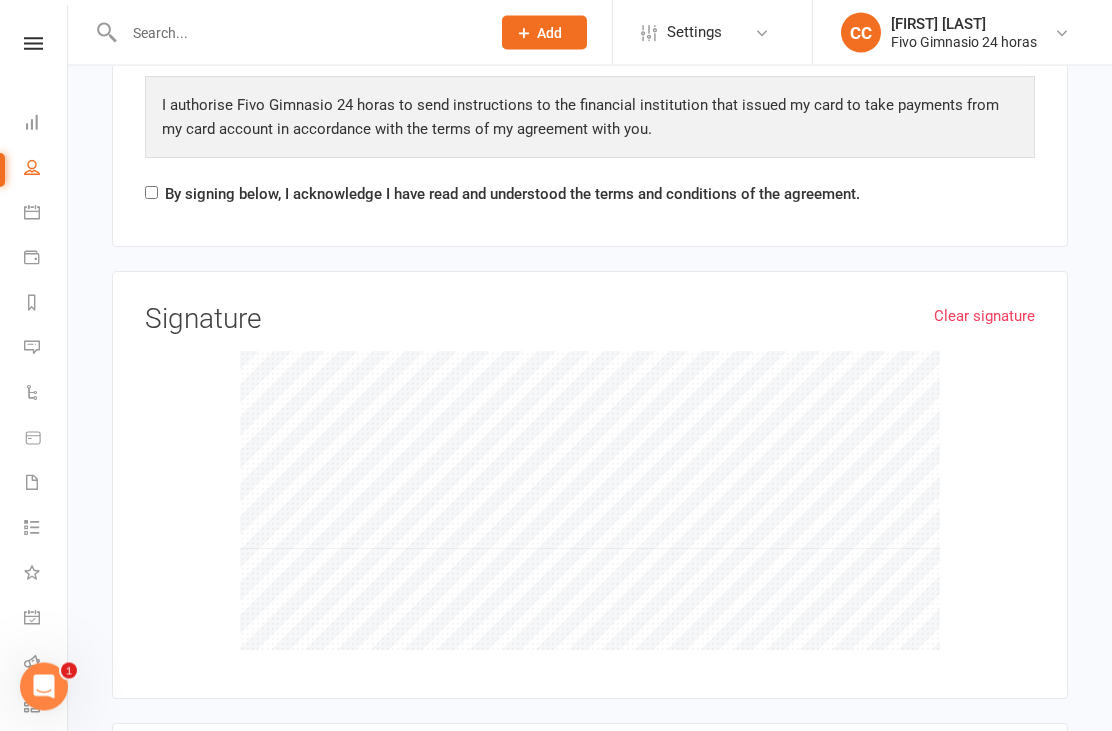 click on "By signing below, I acknowledge I have read and understood the terms and conditions of the agreement." at bounding box center [151, 193] 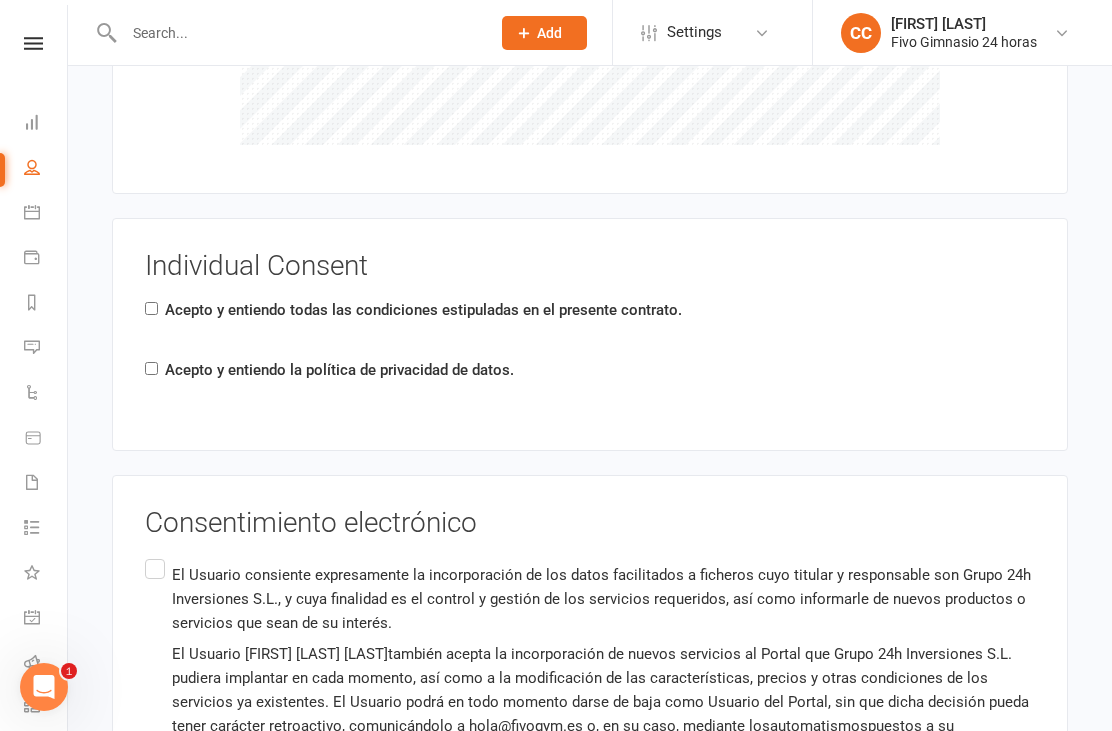 scroll, scrollTop: 3117, scrollLeft: 0, axis: vertical 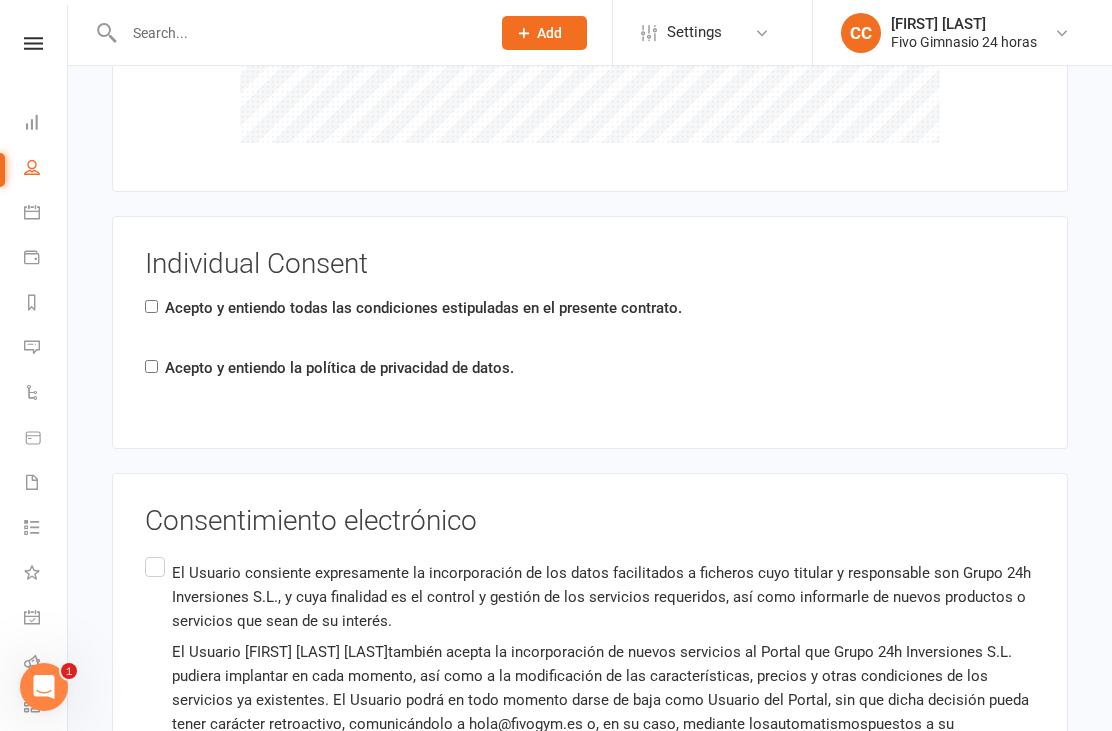 click on "Individual Consent Acepto y entiendo todas las condiciones estipuladas en el presente contrato. Acepto y entiendo la política de privacidad de datos." at bounding box center (590, 332) 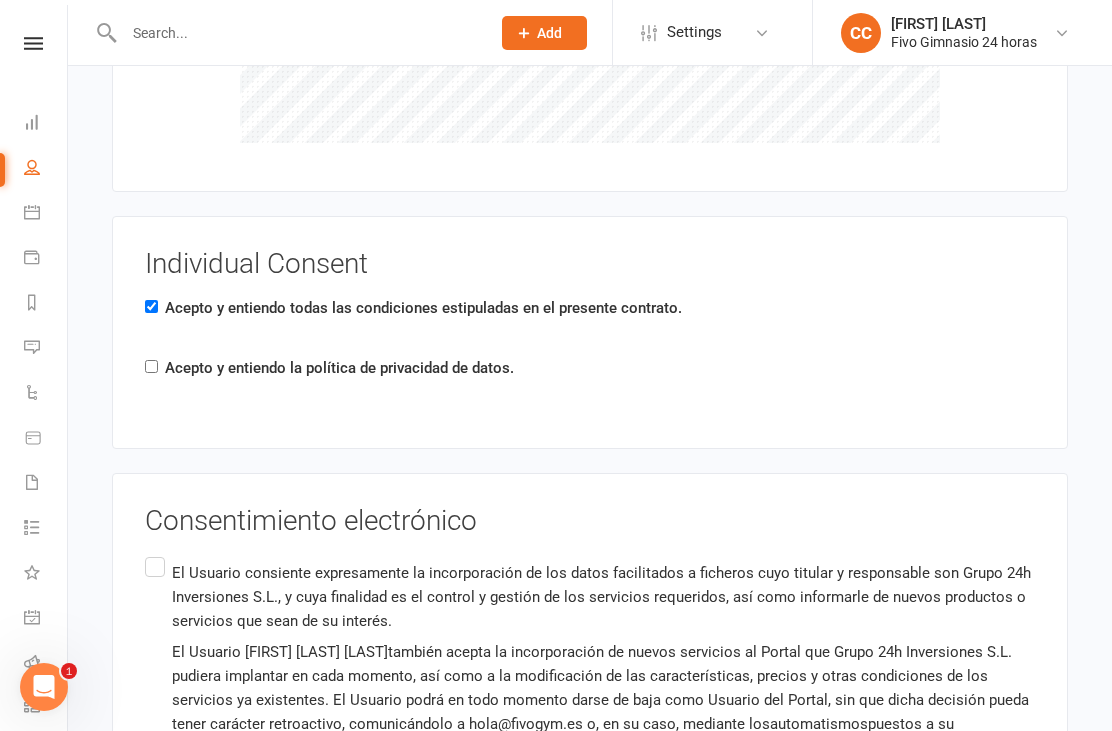 click on "Acepto y entiendo la política de privacidad de datos." at bounding box center (339, 368) 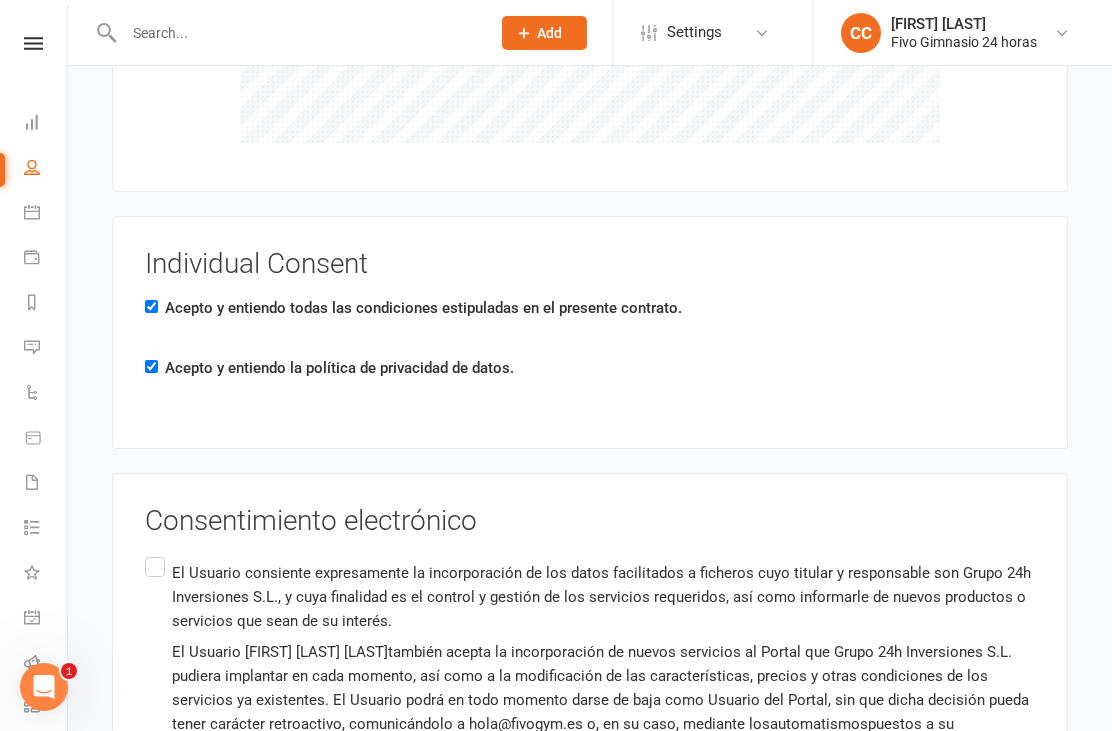 click on "Consentimiento electrónico" at bounding box center (590, 521) 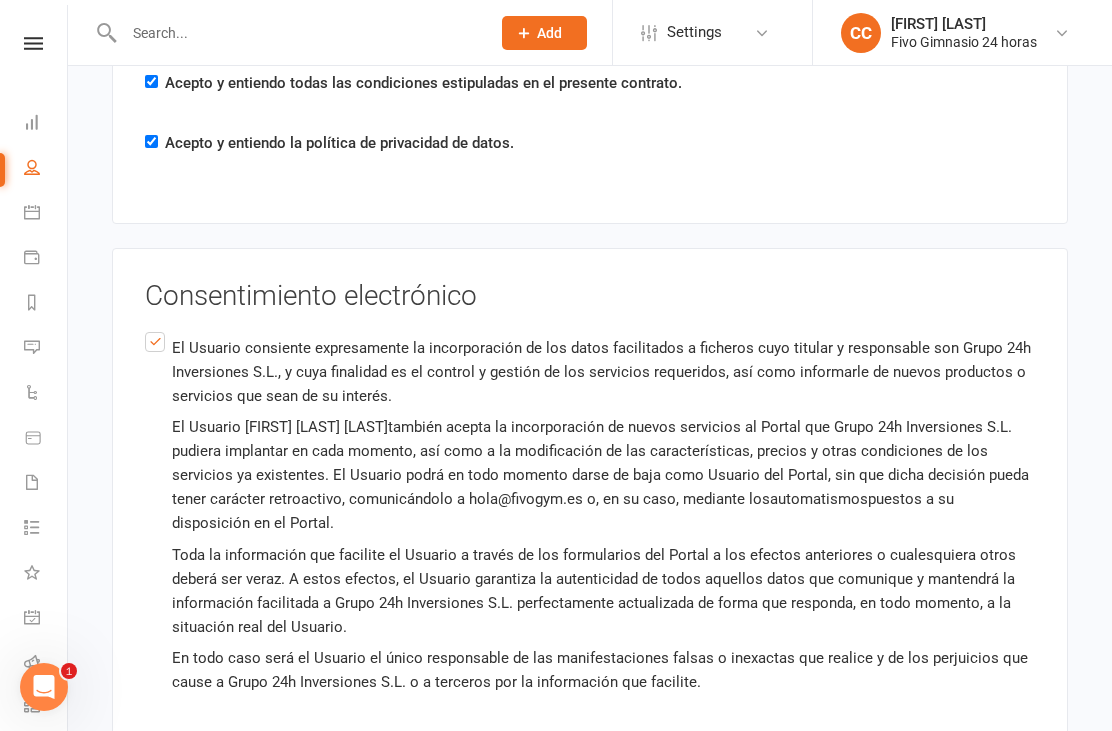 scroll, scrollTop: 3421, scrollLeft: 0, axis: vertical 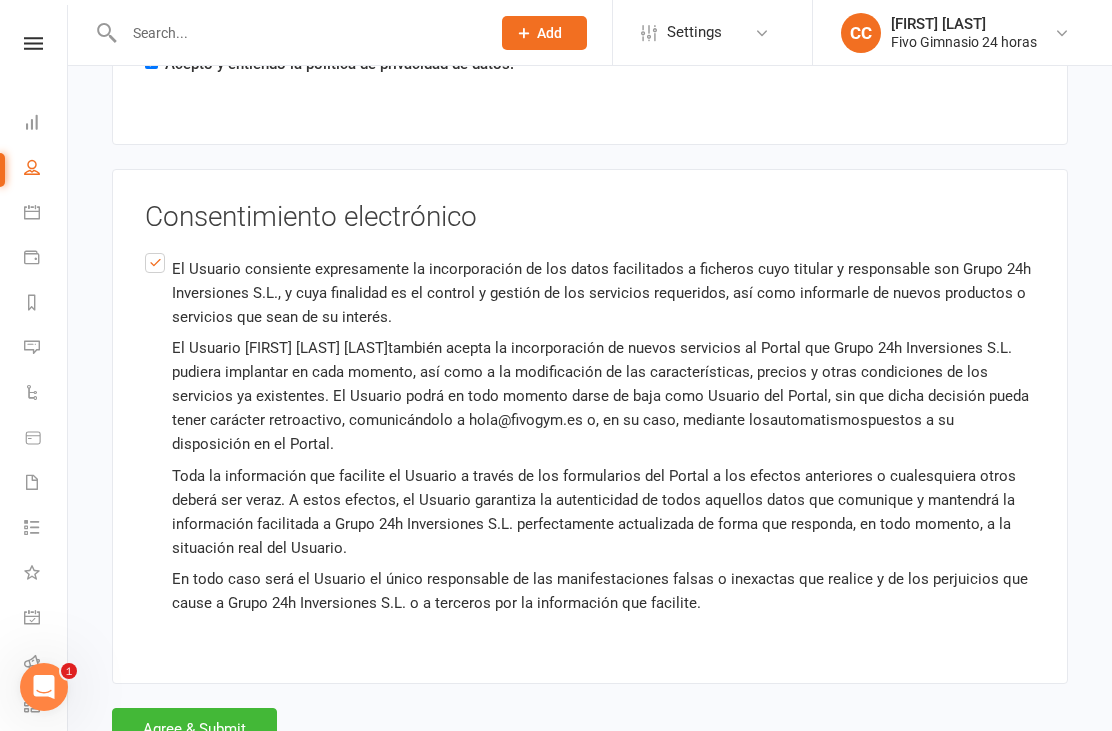 click on "Agree & Submit" at bounding box center [194, 729] 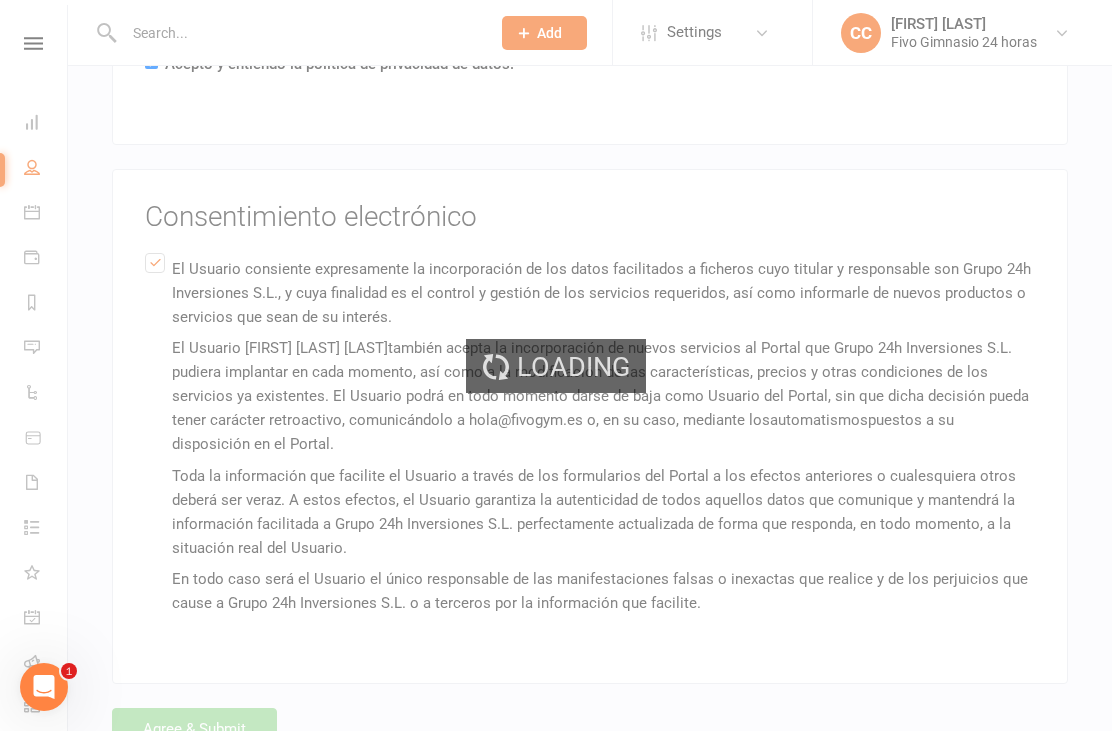 scroll, scrollTop: 0, scrollLeft: 0, axis: both 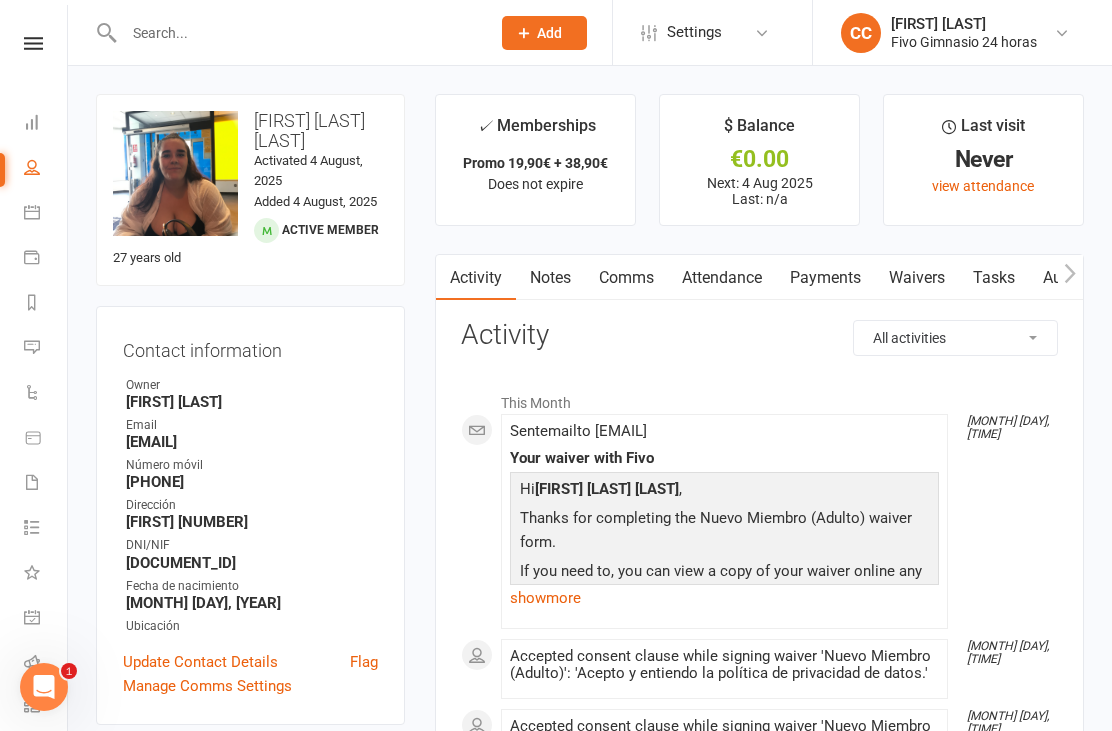 click on "Payments" at bounding box center (825, 278) 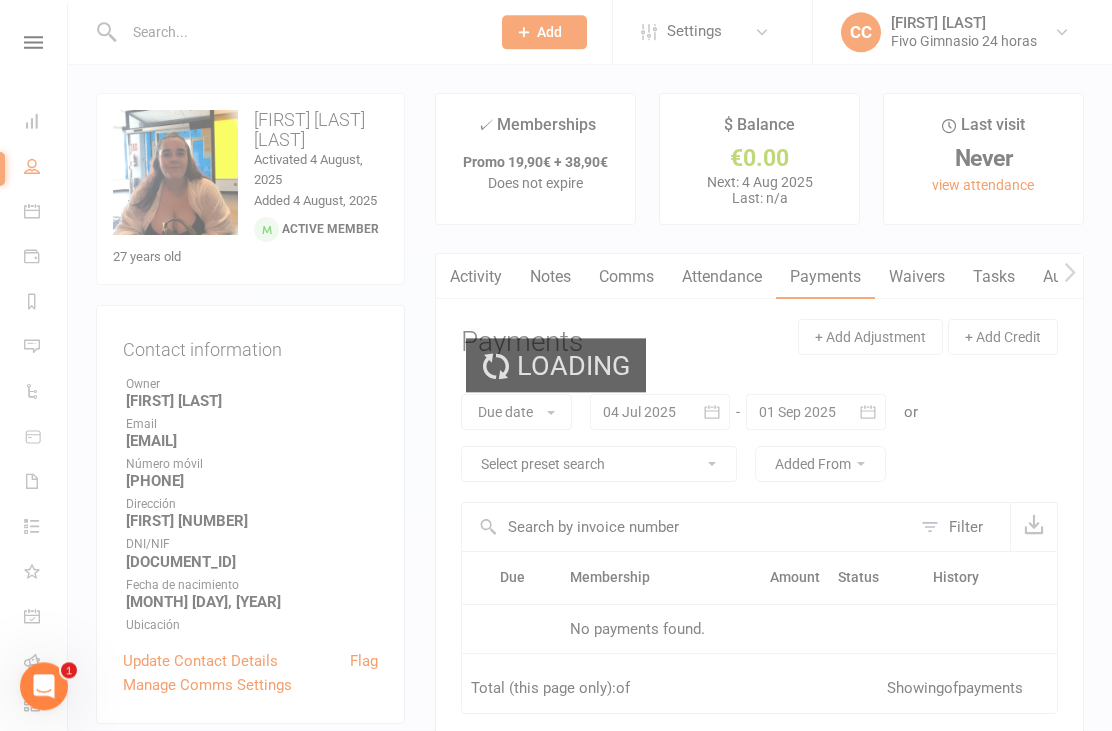 scroll, scrollTop: 64, scrollLeft: 0, axis: vertical 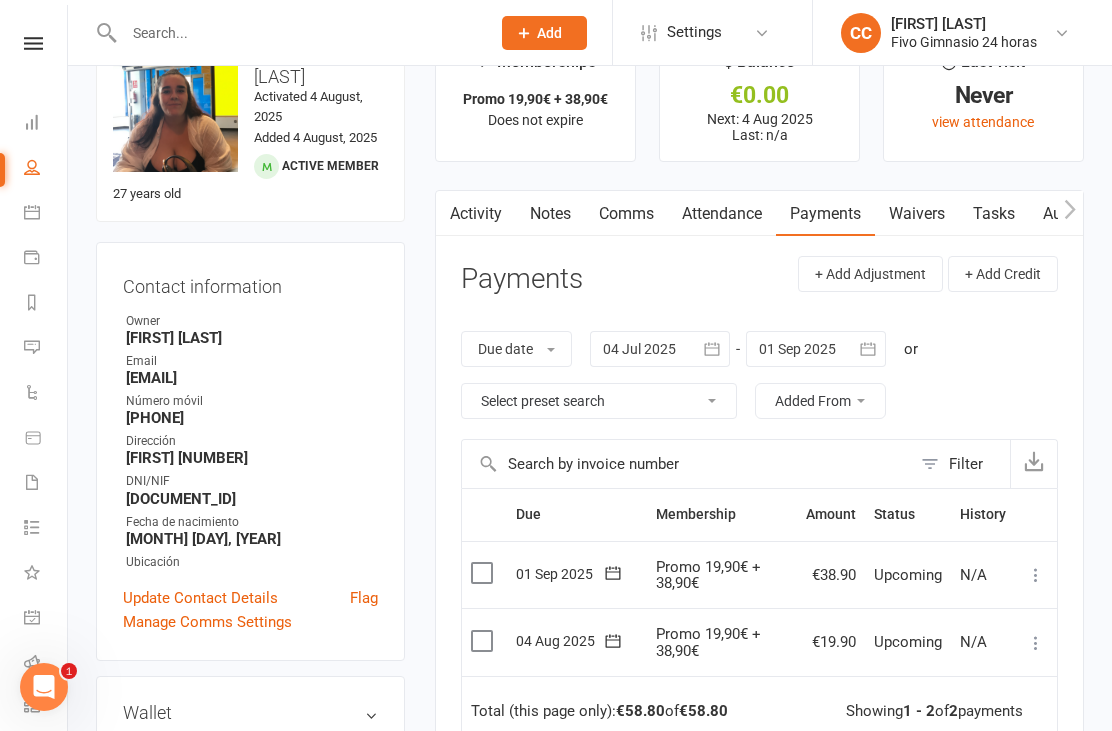 click at bounding box center (1036, 643) 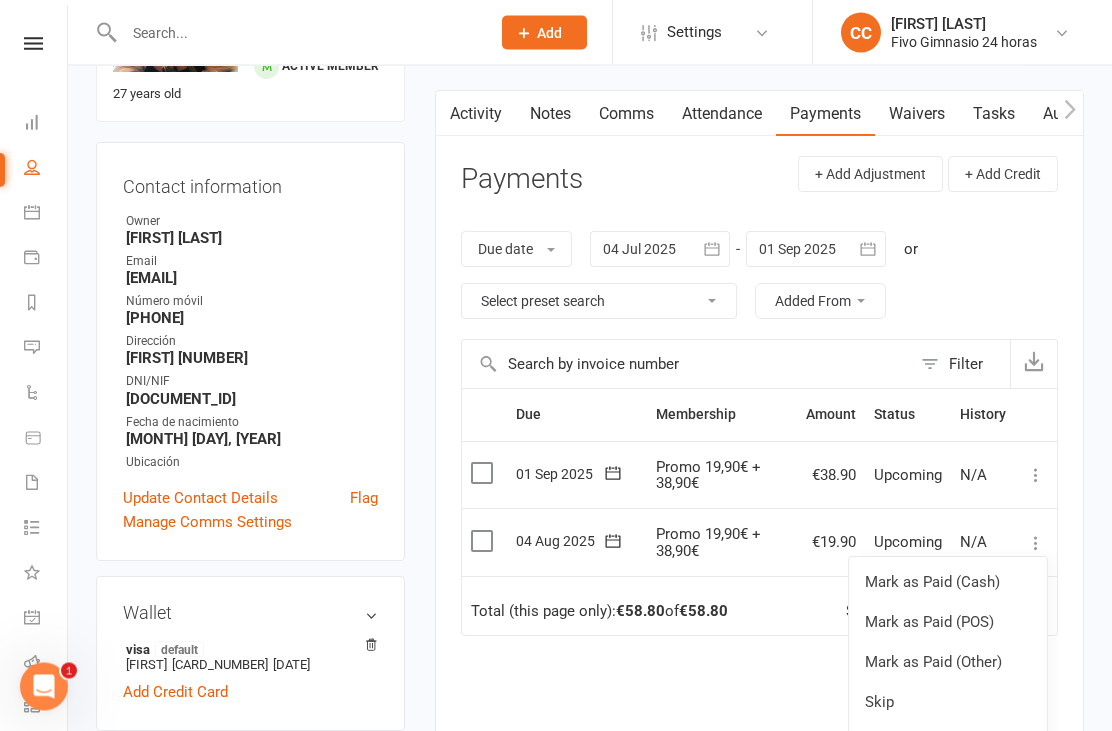 click on "Mark as Paid (Other)" at bounding box center (948, 663) 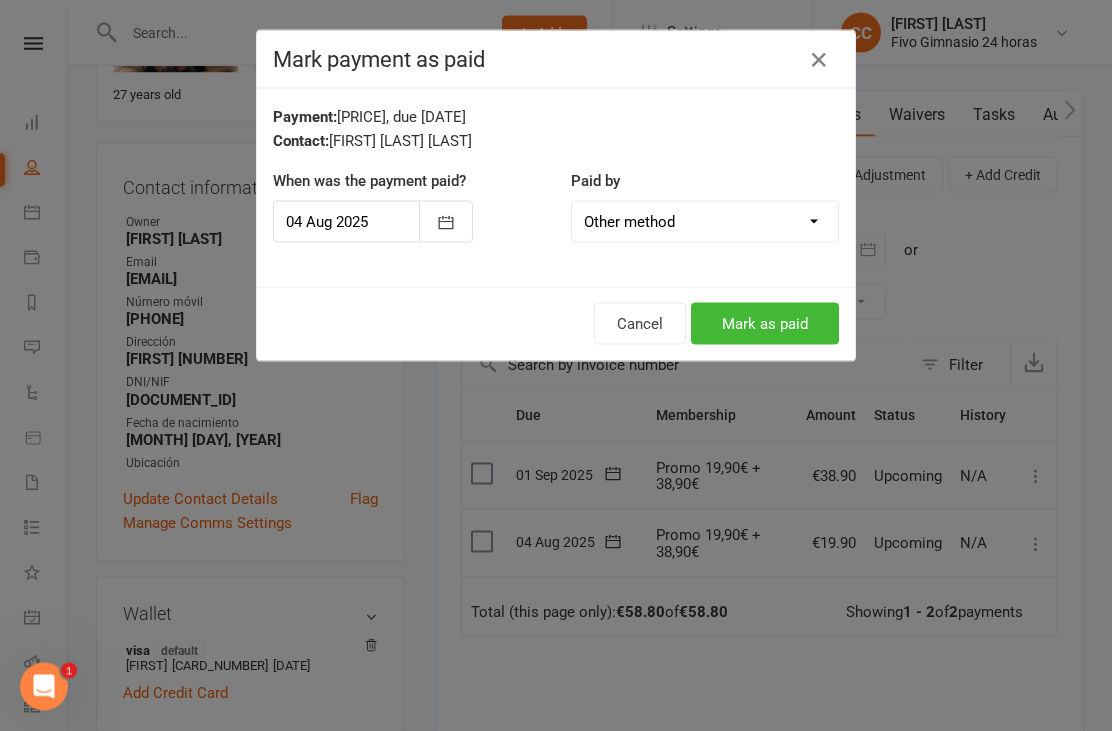scroll, scrollTop: 164, scrollLeft: 0, axis: vertical 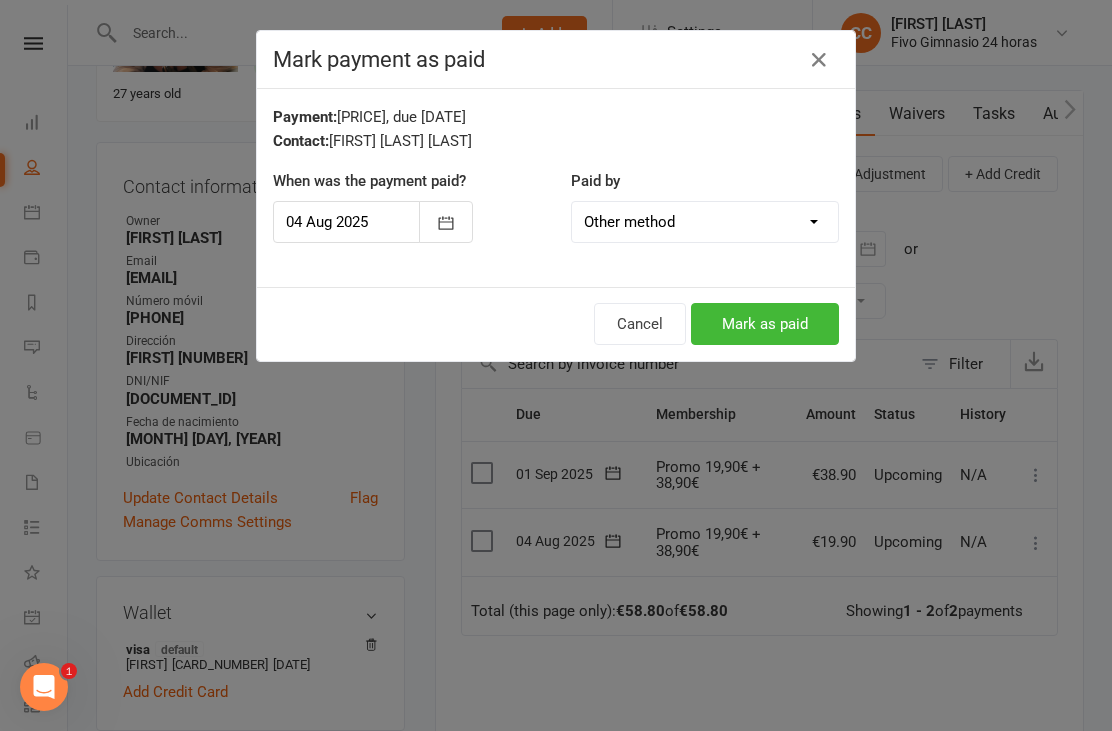 click on "Mark as paid" at bounding box center [765, 324] 